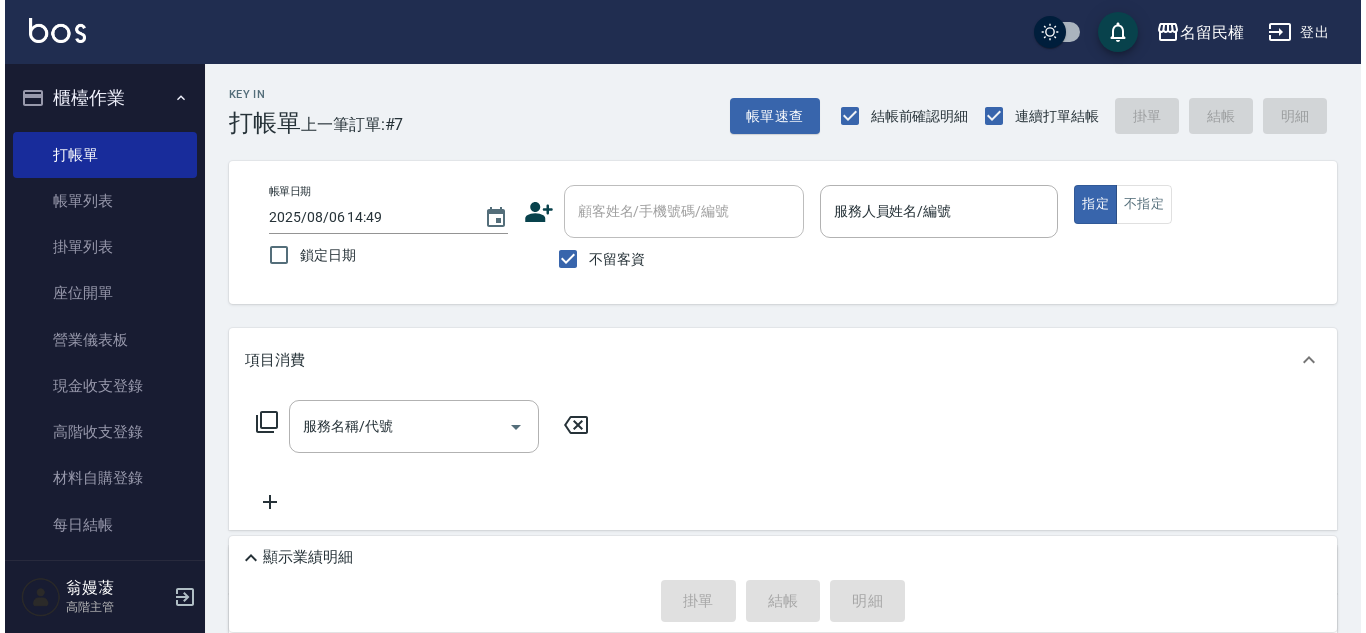 scroll, scrollTop: 0, scrollLeft: 0, axis: both 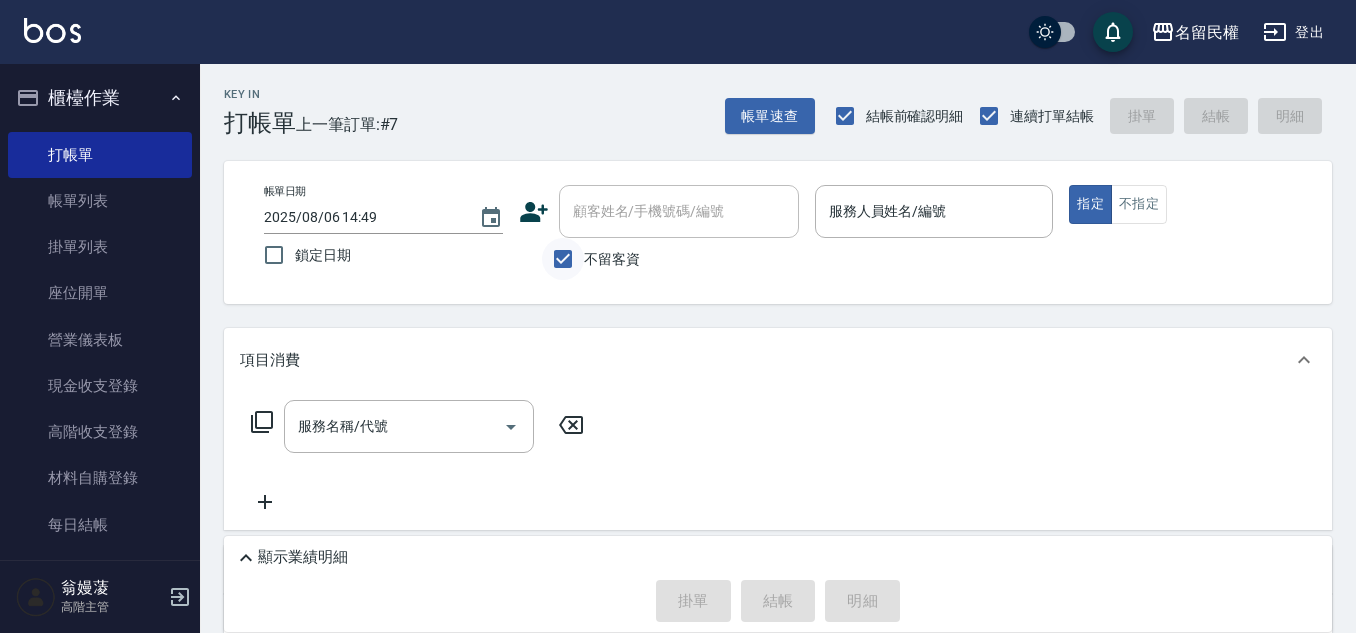 click on "不留客資" at bounding box center (563, 259) 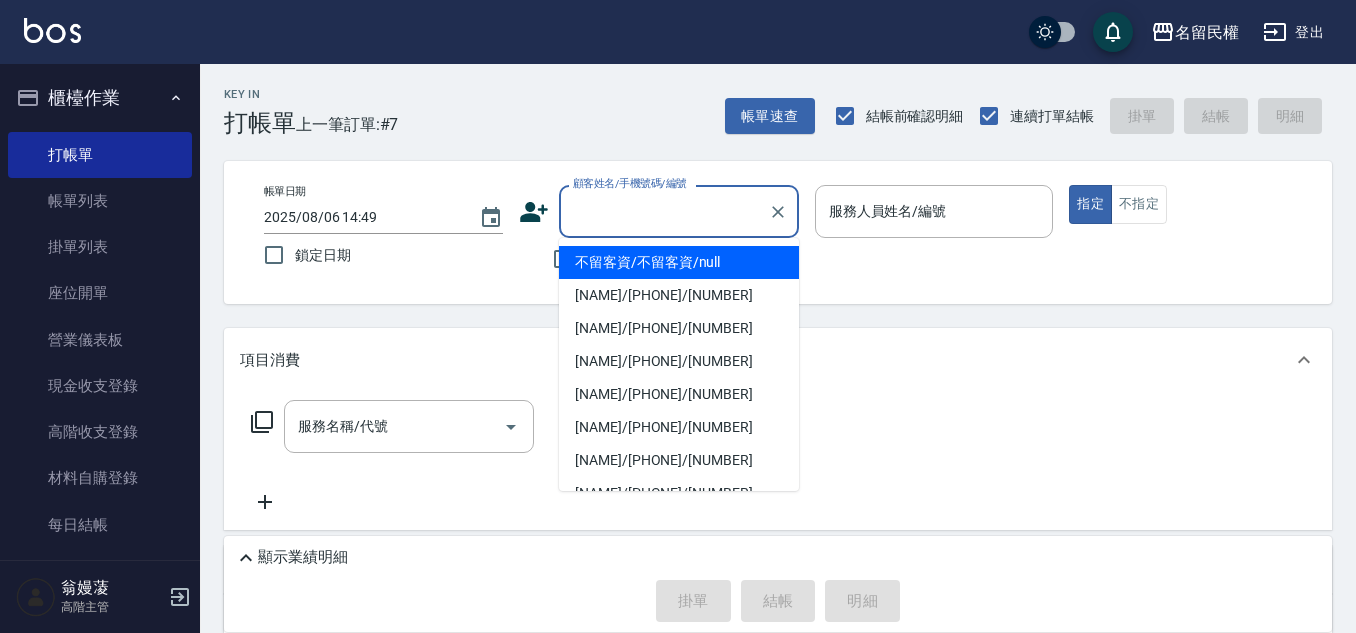 click on "顧客姓名/手機號碼/編號" at bounding box center (664, 211) 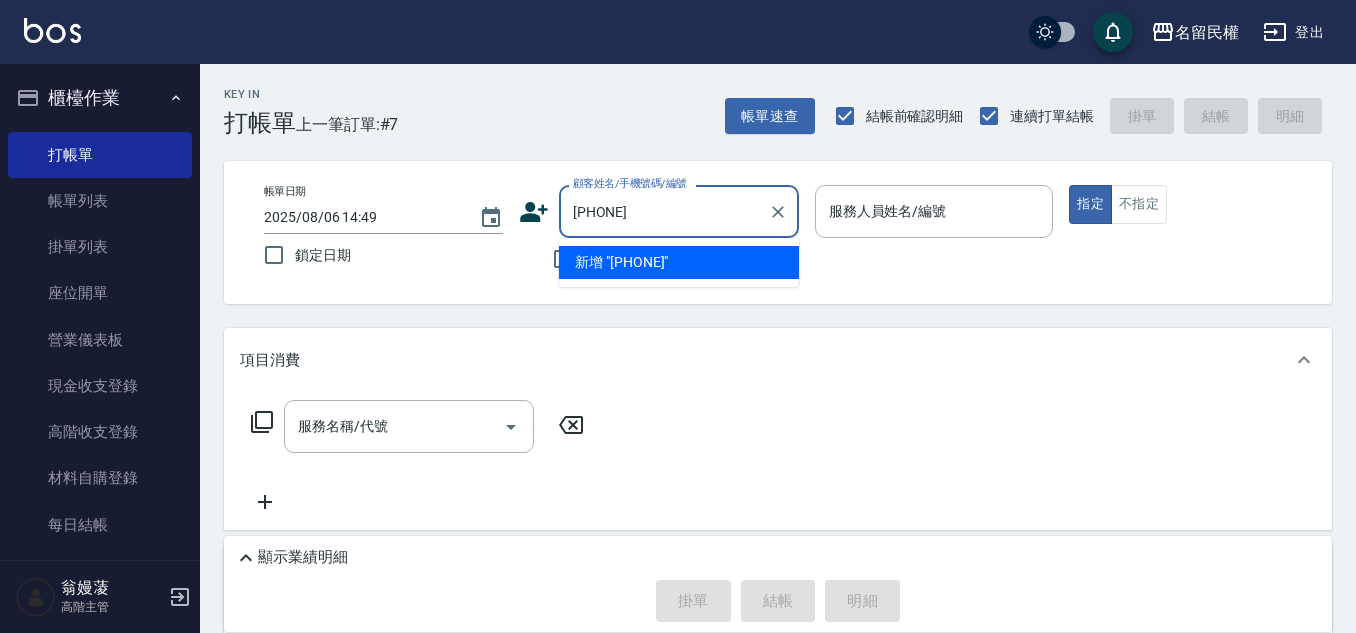 type on "[PHONE]" 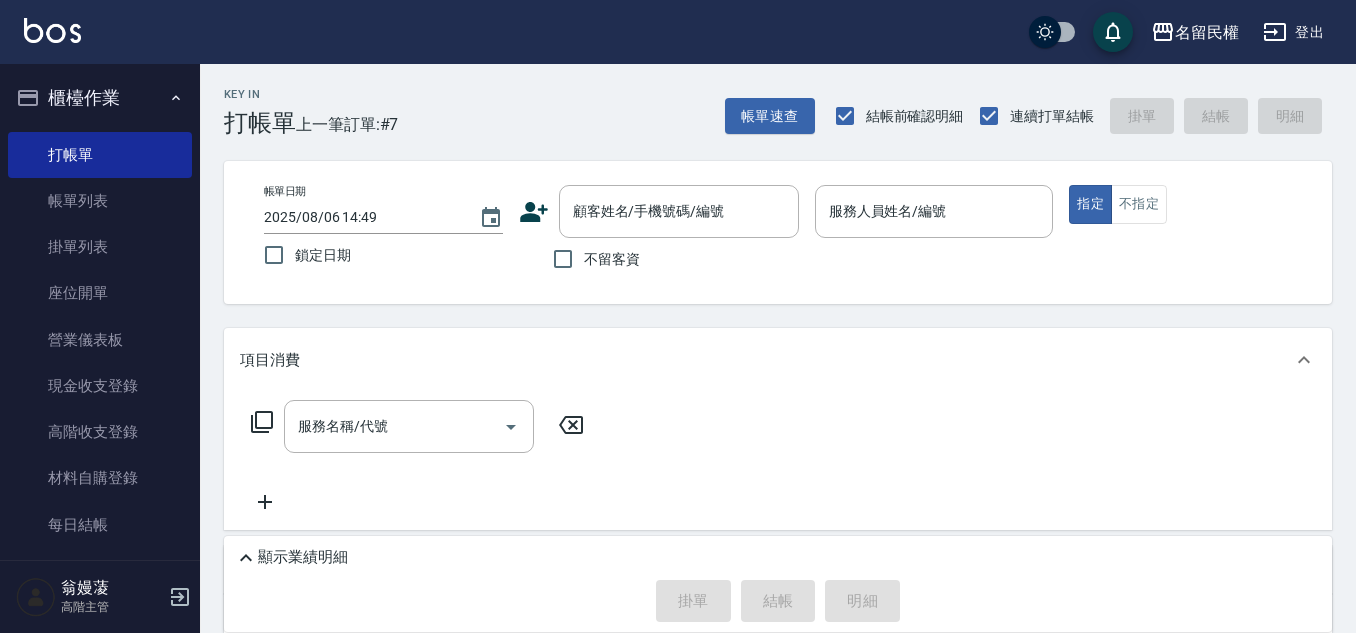 click on "Key In 打帳單 上一筆訂單:#7 帳單速查 結帳前確認明細 連續打單結帳 掛單 結帳 明細" at bounding box center (766, 100) 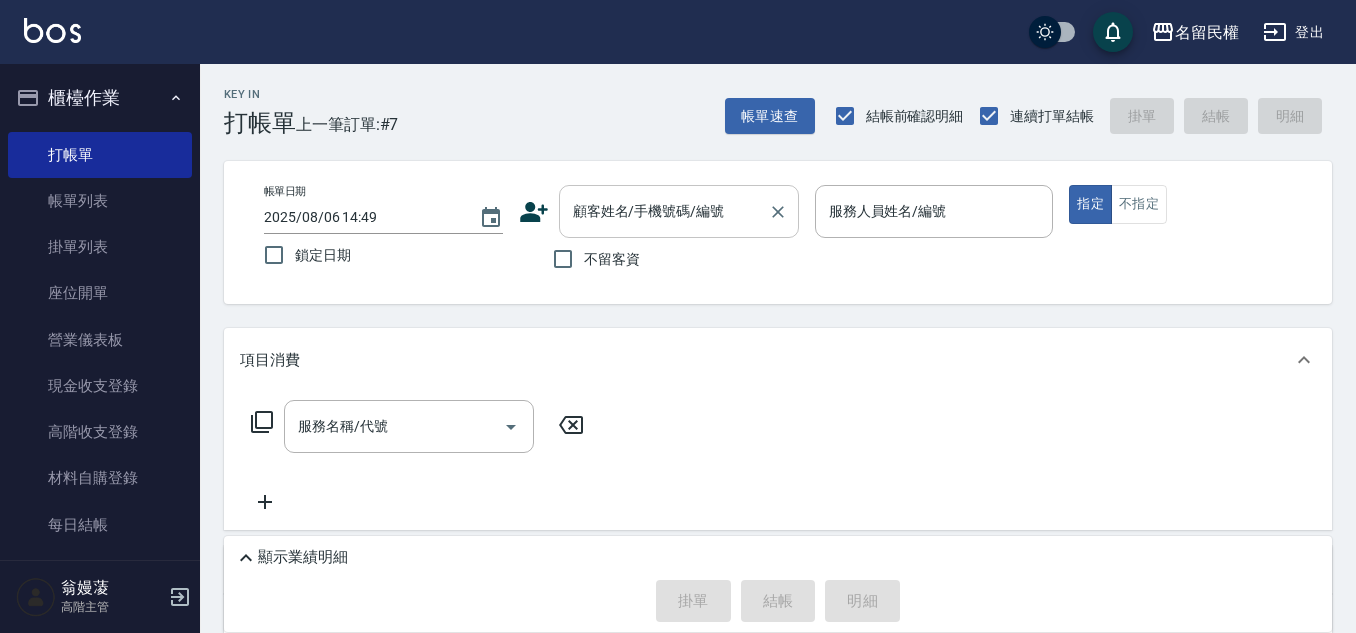 click on "顧客姓名/手機號碼/編號" at bounding box center (664, 211) 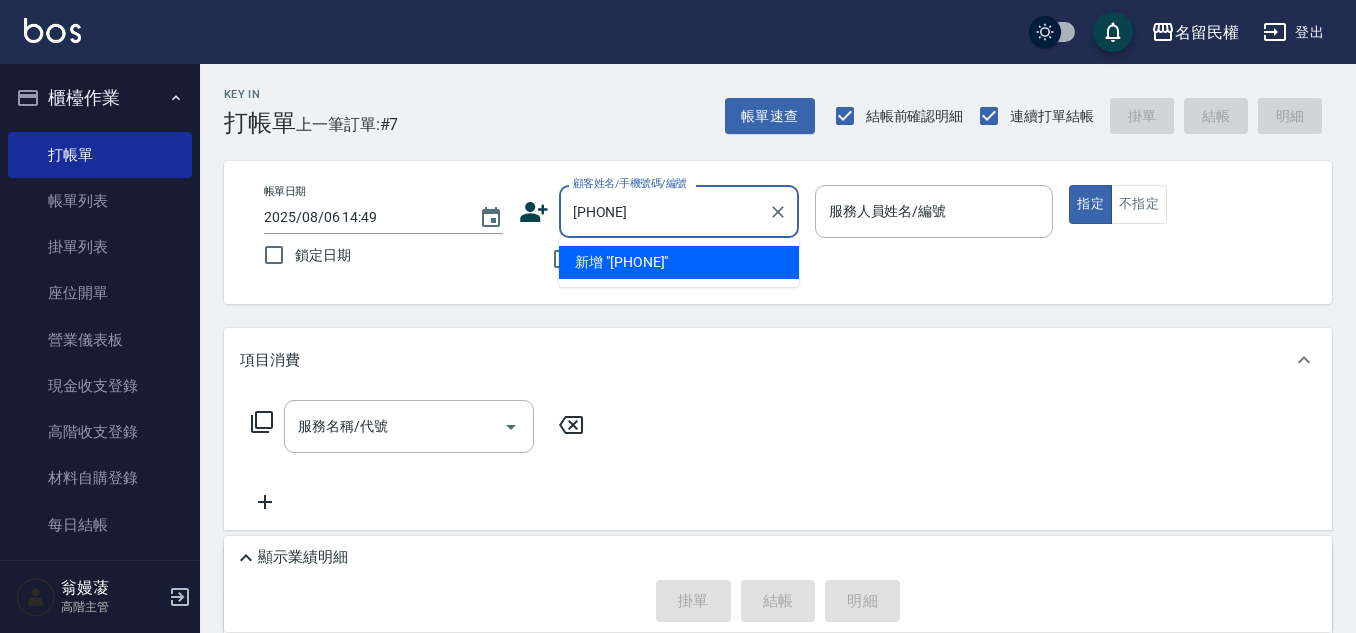 type on "[PHONE]" 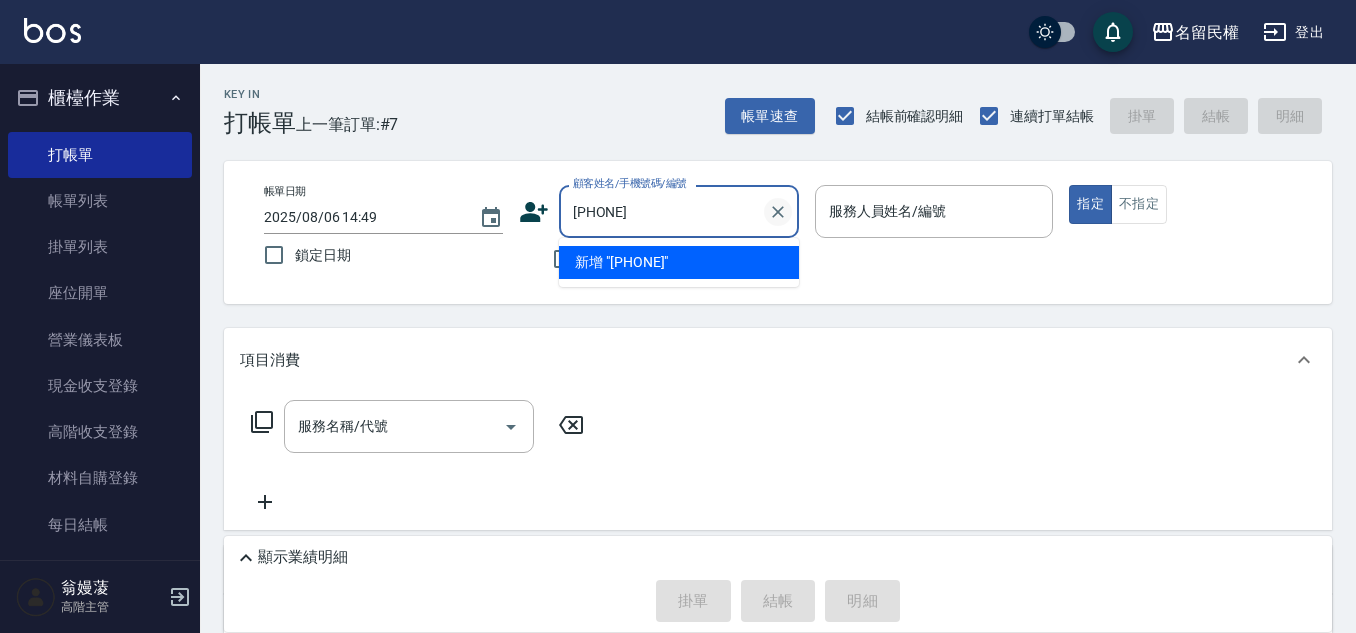 click 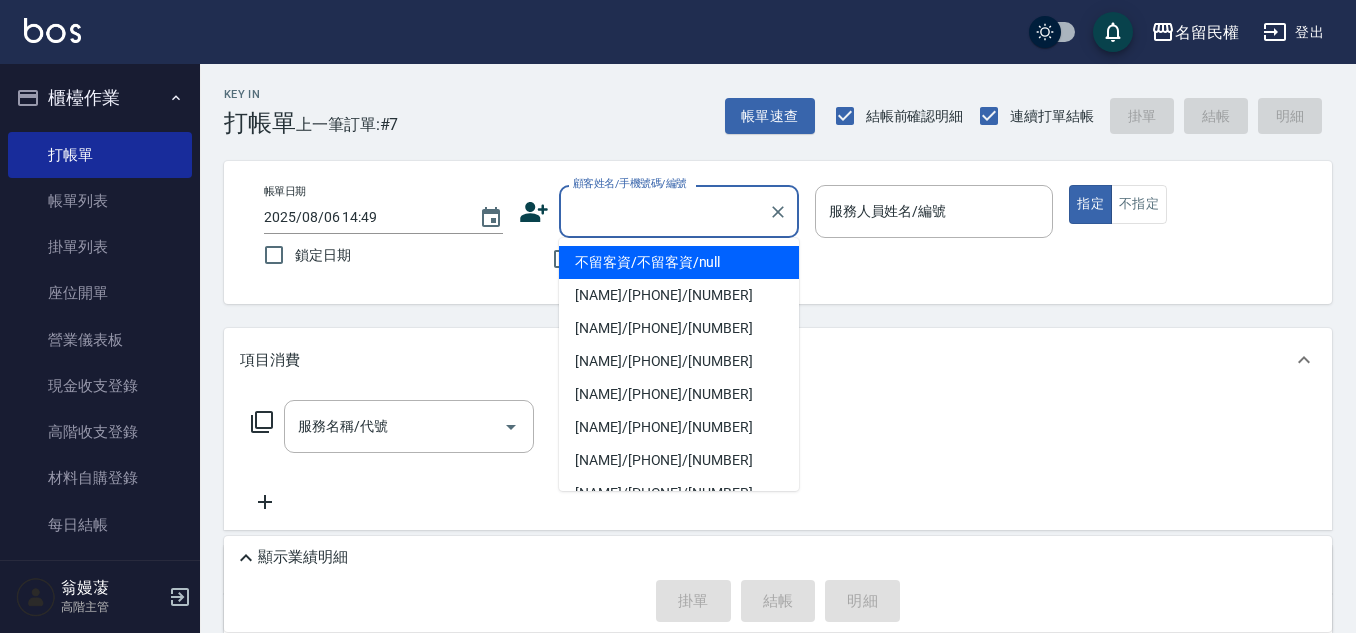 click 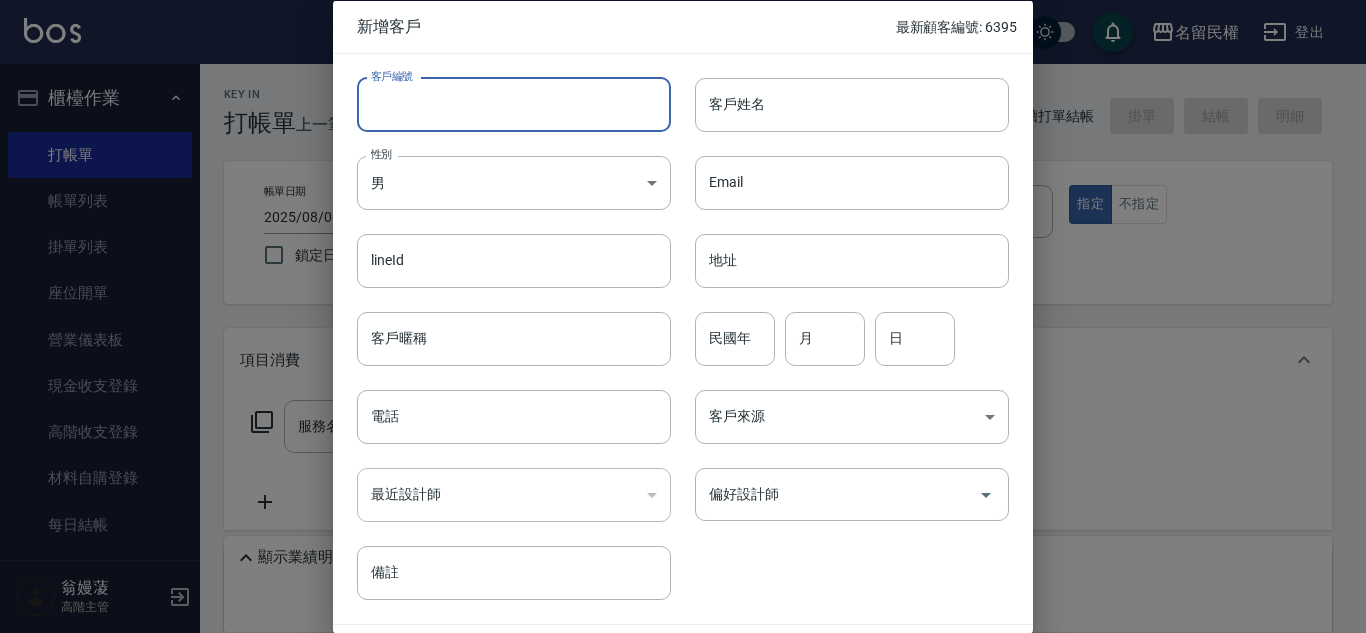 click on "客戶編號" at bounding box center (514, 104) 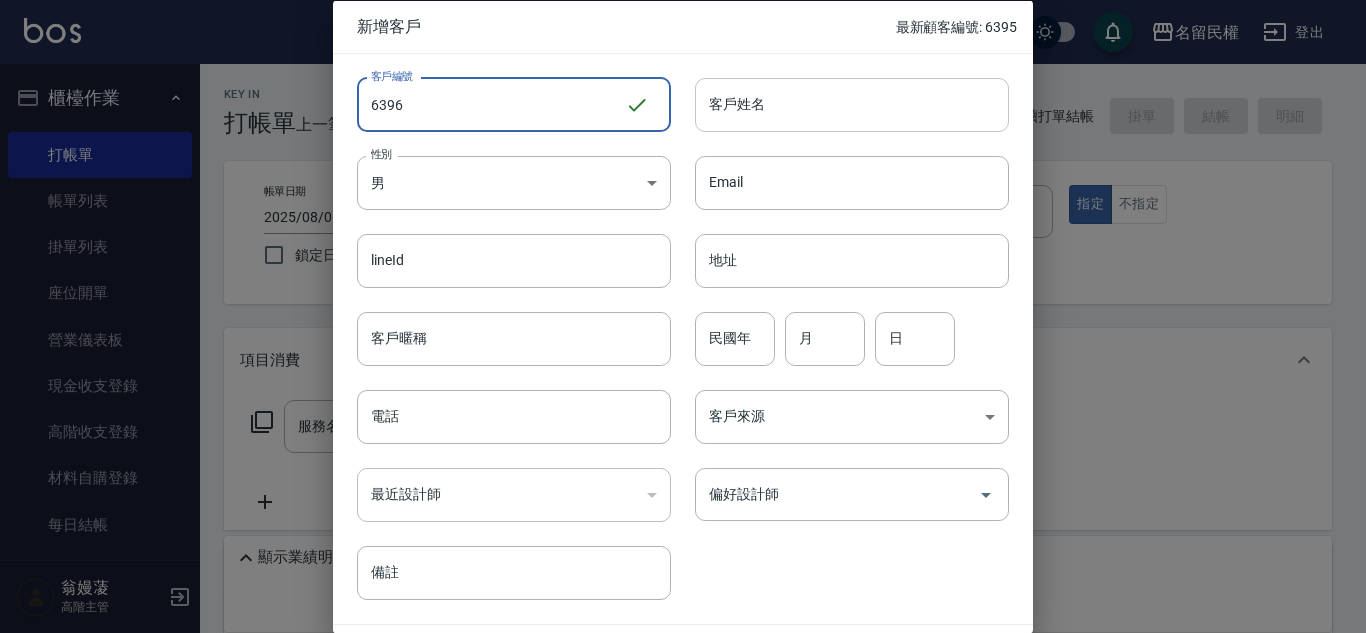 type on "6396" 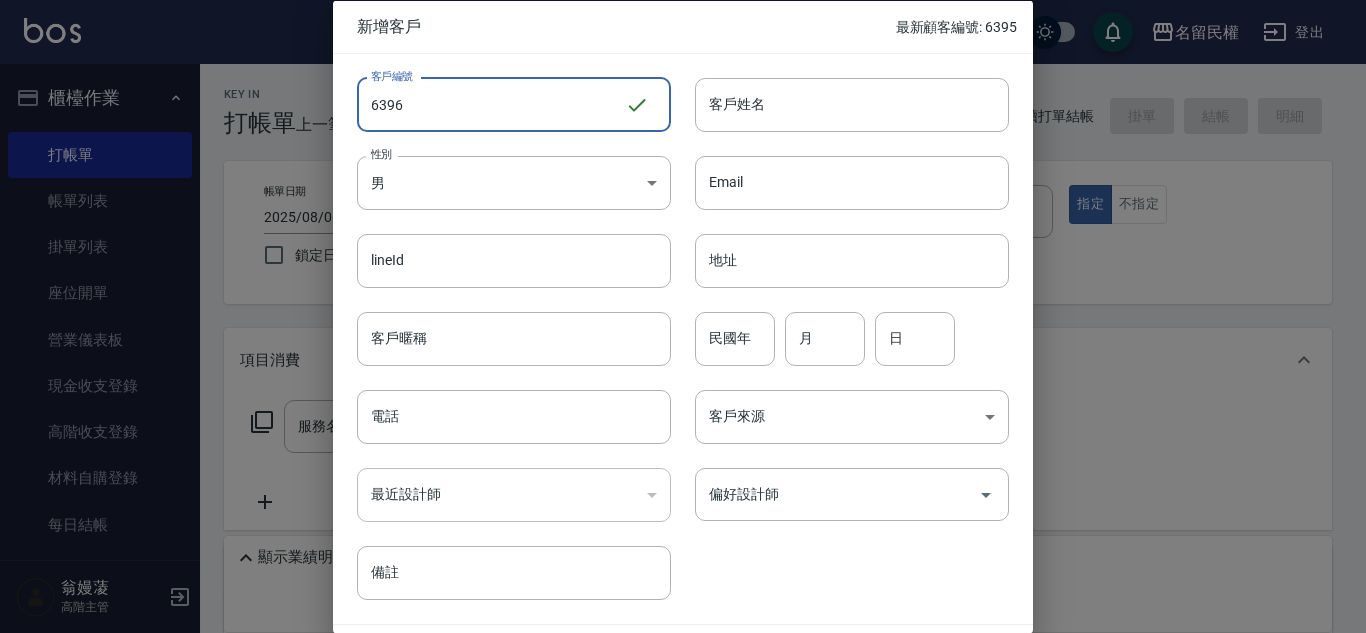 click on "客戶姓名" at bounding box center (852, 104) 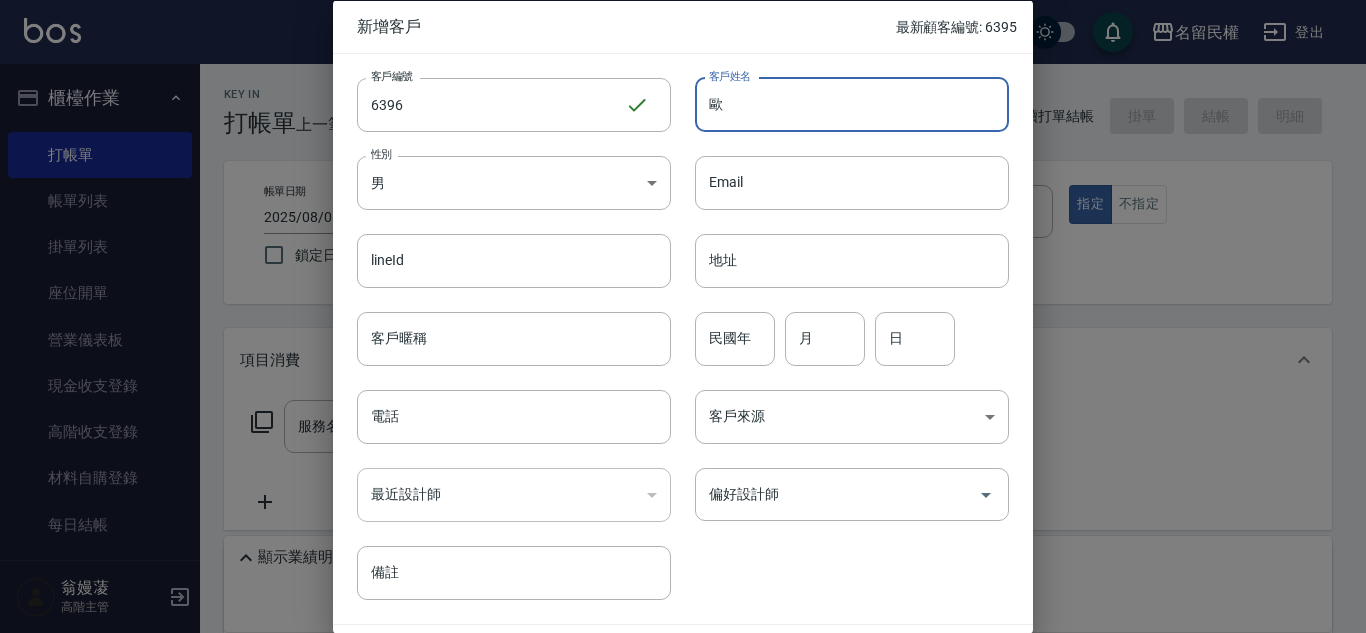 click on "歐" at bounding box center (852, 104) 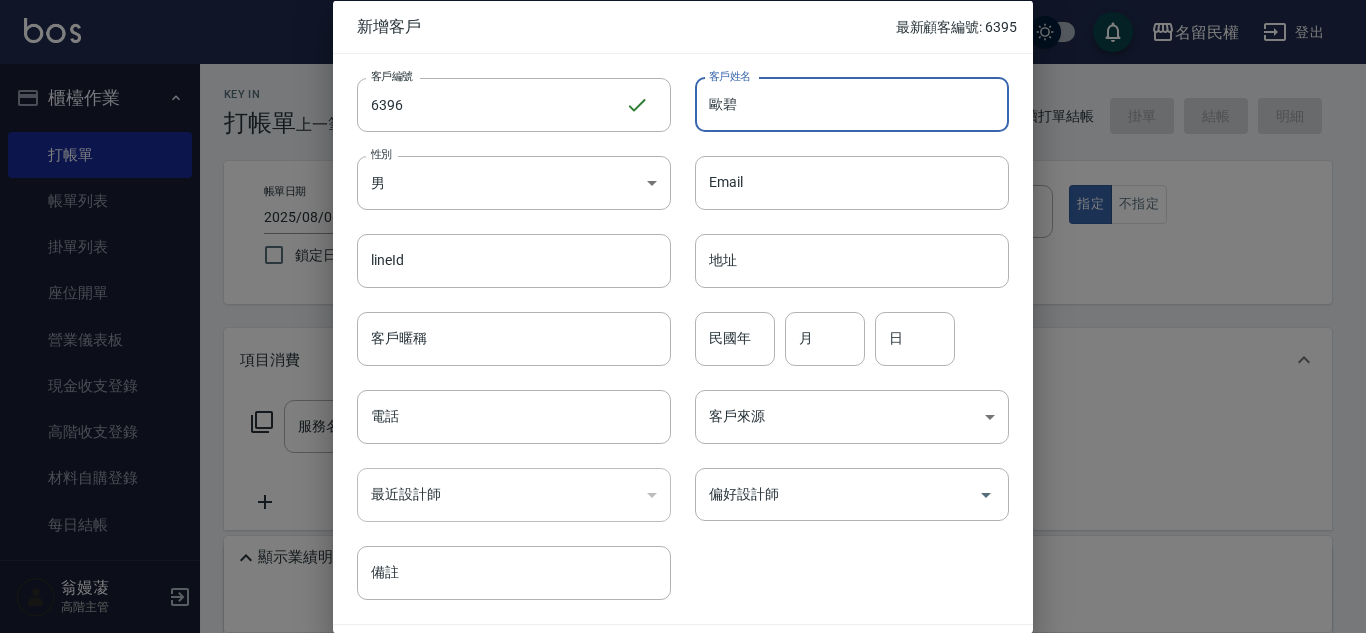 click on "歐碧" at bounding box center [852, 104] 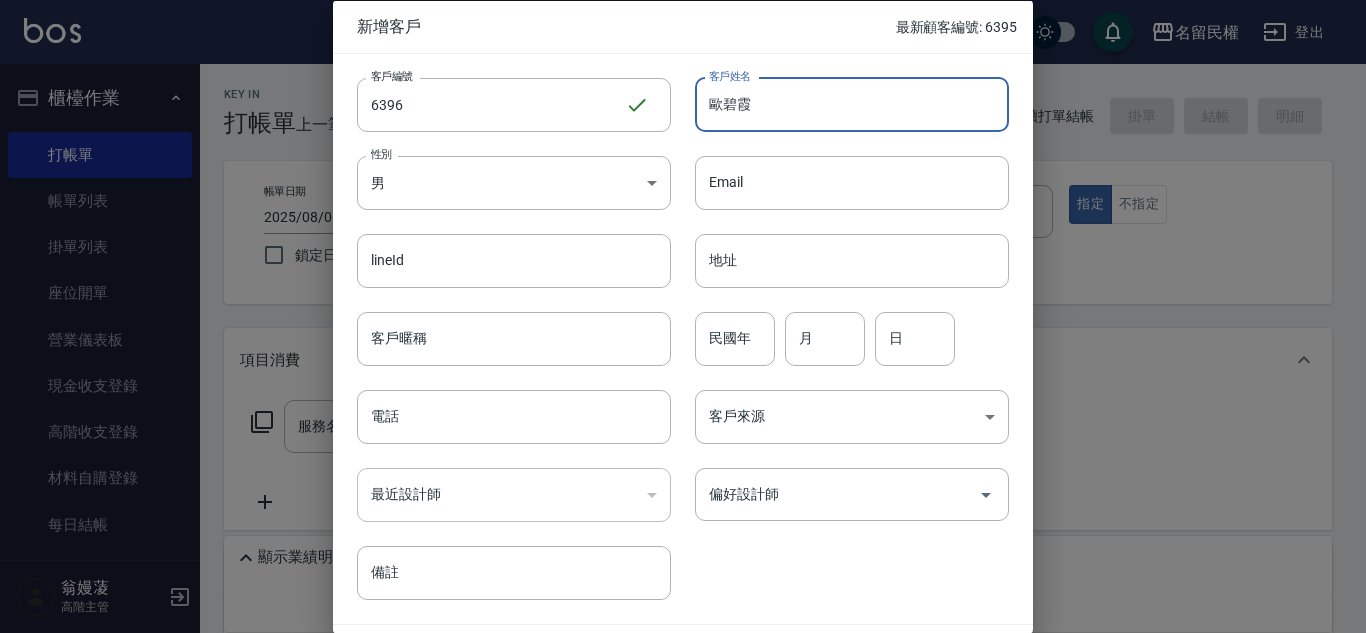 click on "歐碧霞" at bounding box center [852, 104] 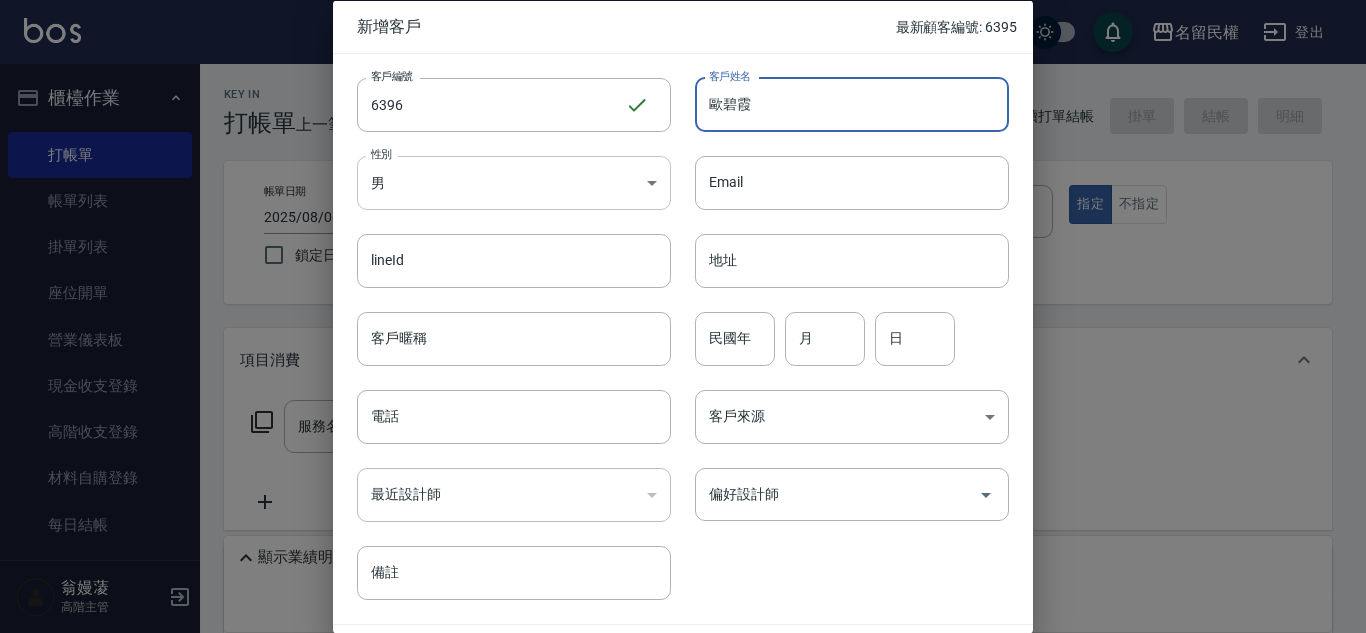 type on "歐碧霞" 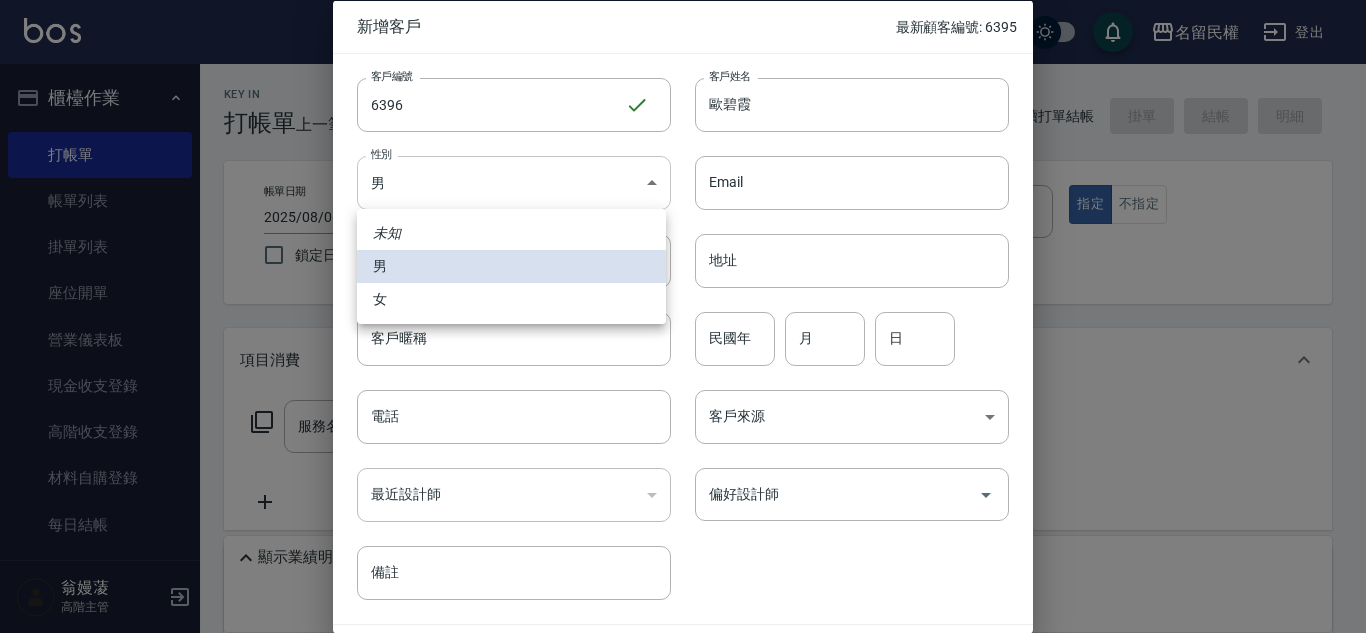 click on "名留民權 登出 櫃檯作業 打帳單 帳單列表 掛單列表 座位開單 營業儀表板 現金收支登錄 高階收支登錄 材料自購登錄 每日結帳 排班表 現場電腦打卡 掃碼打卡 預約管理 預約管理 單日預約紀錄 單週預約紀錄 報表及分析 報表目錄 消費分析儀表板 店家區間累計表 店家日報表 店家排行榜 互助日報表 互助月報表 互助排行榜 互助點數明細 互助業績報表 全店業績分析表 每日業績分析表 營業統計分析表 營業項目月分析表 設計師業績表 設計師日報表 設計師業績分析表 設計師業績月報表 設計師抽成報表 設計師排行榜 商品銷售排行榜 商品消耗明細 商品進銷貨報表 商品庫存表 商品庫存盤點表 會員卡銷售報表 服務扣項明細表 單一服務項目查詢 店販抽成明細 店販分類抽成明細 顧客入金餘額表 顧客卡券餘額表 每日非現金明細 每日收支明細 收支分類明細表 收支匯款表" at bounding box center [683, 448] 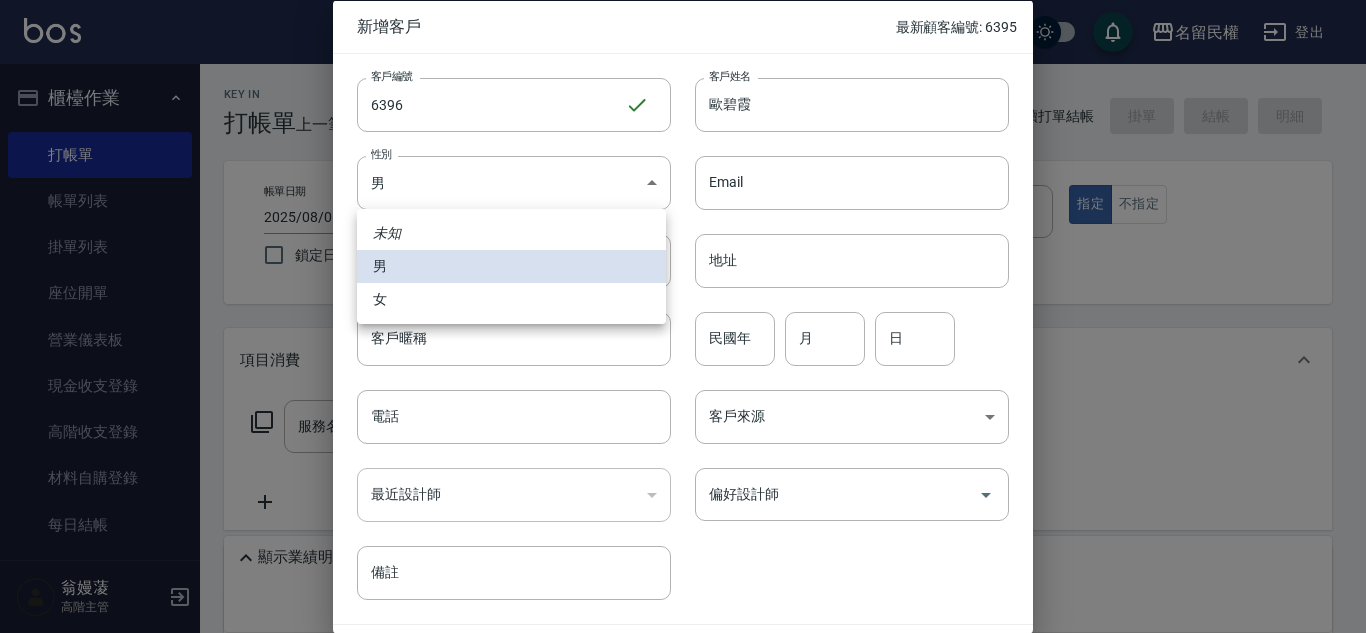 click on "女" at bounding box center [511, 299] 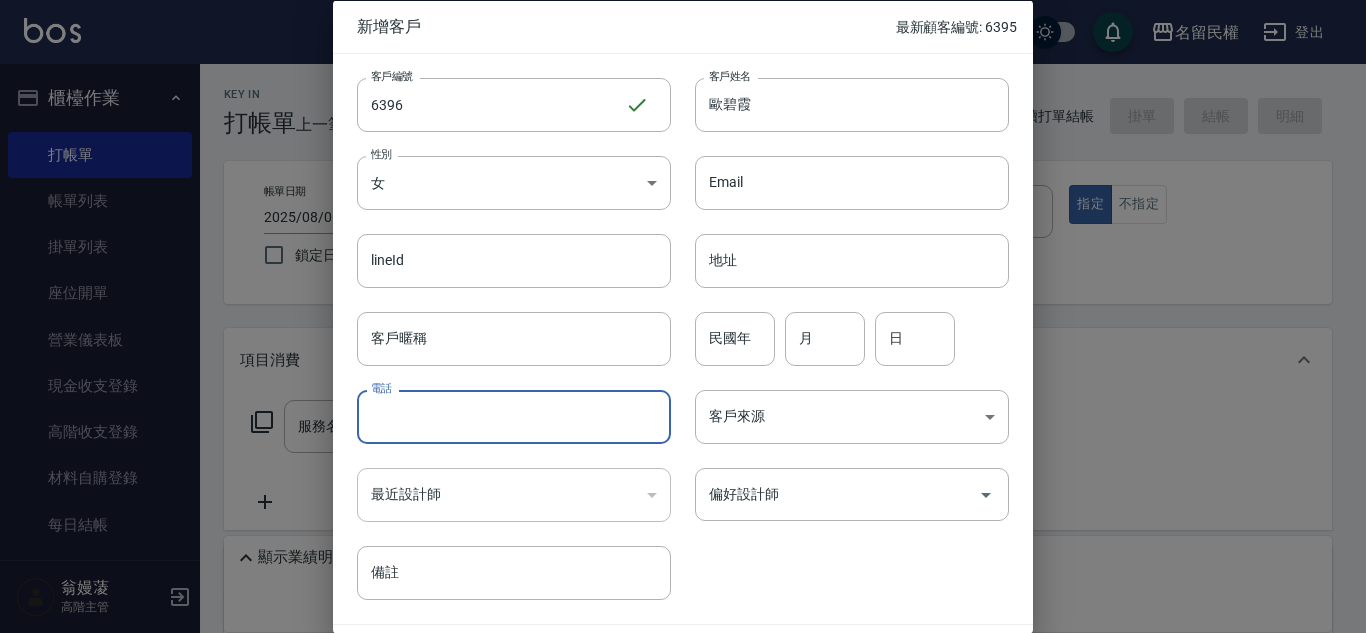 click on "電話" at bounding box center [514, 417] 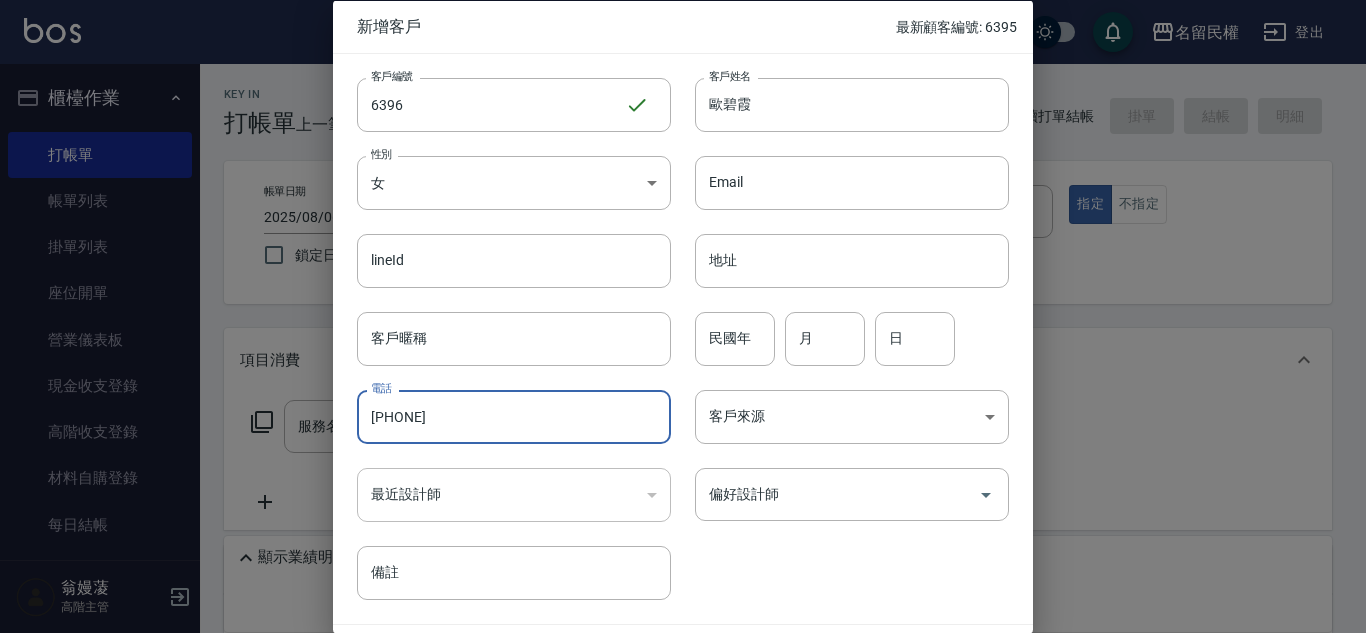 type on "[PHONE]" 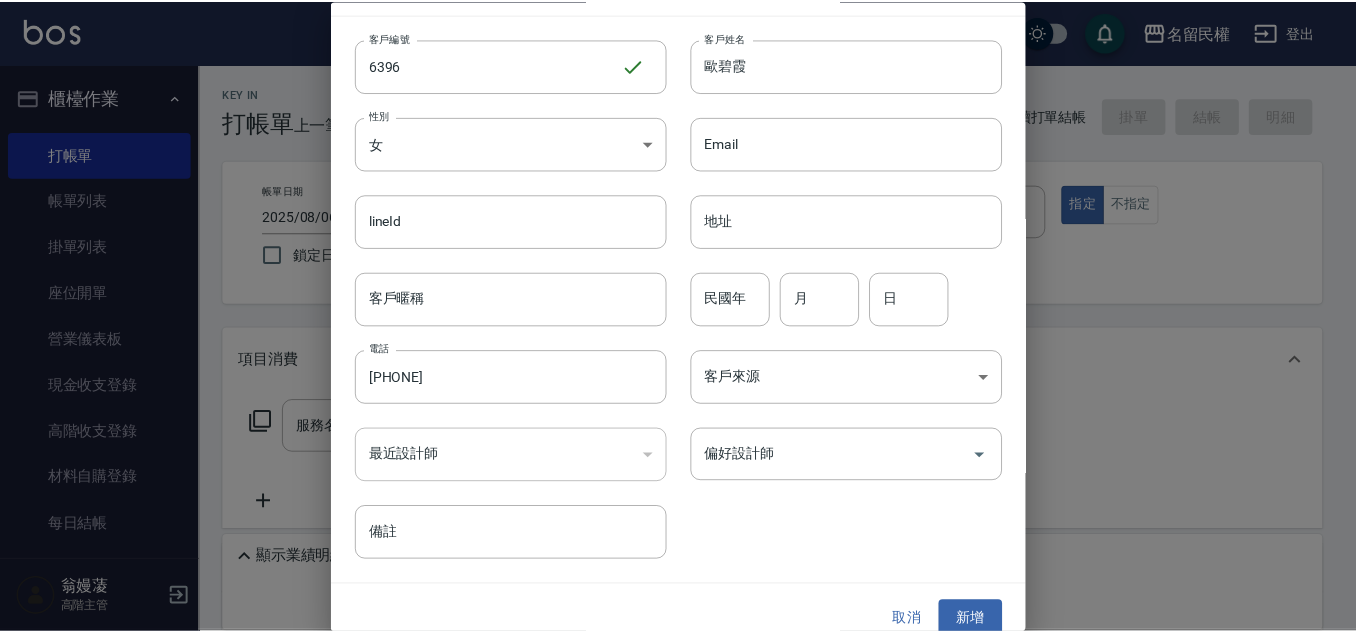 scroll, scrollTop: 60, scrollLeft: 0, axis: vertical 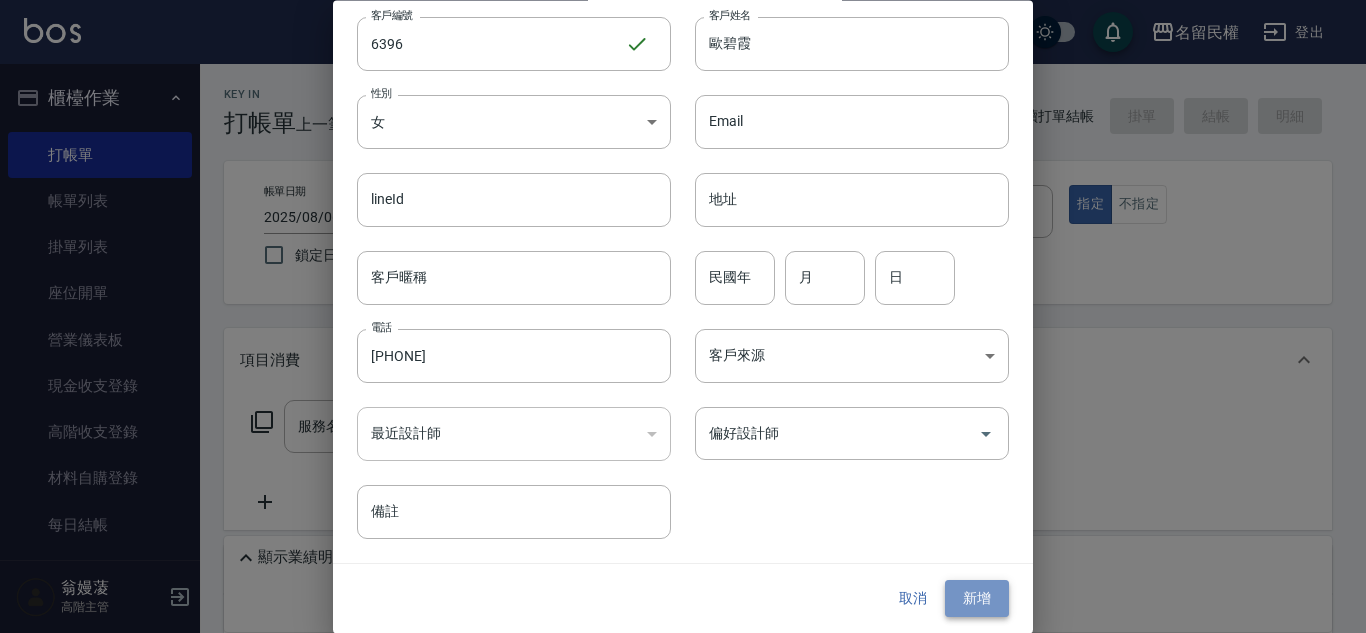 click on "新增" at bounding box center (977, 599) 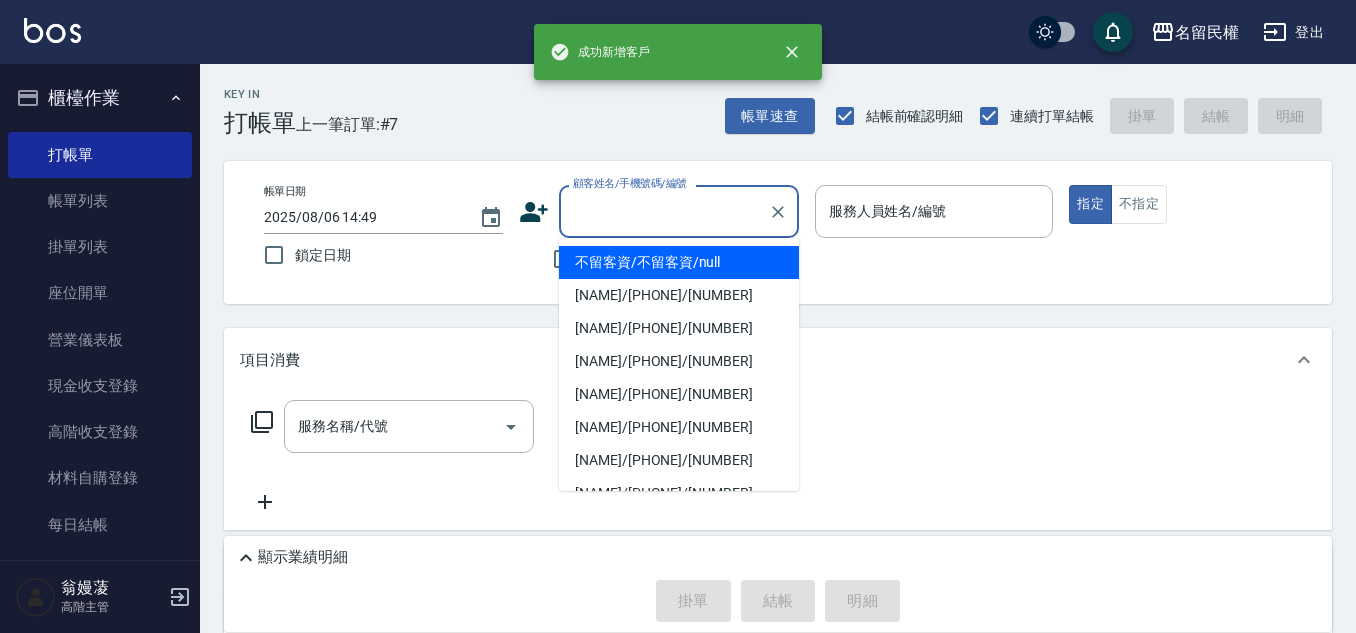 click on "顧客姓名/手機號碼/編號" at bounding box center [664, 211] 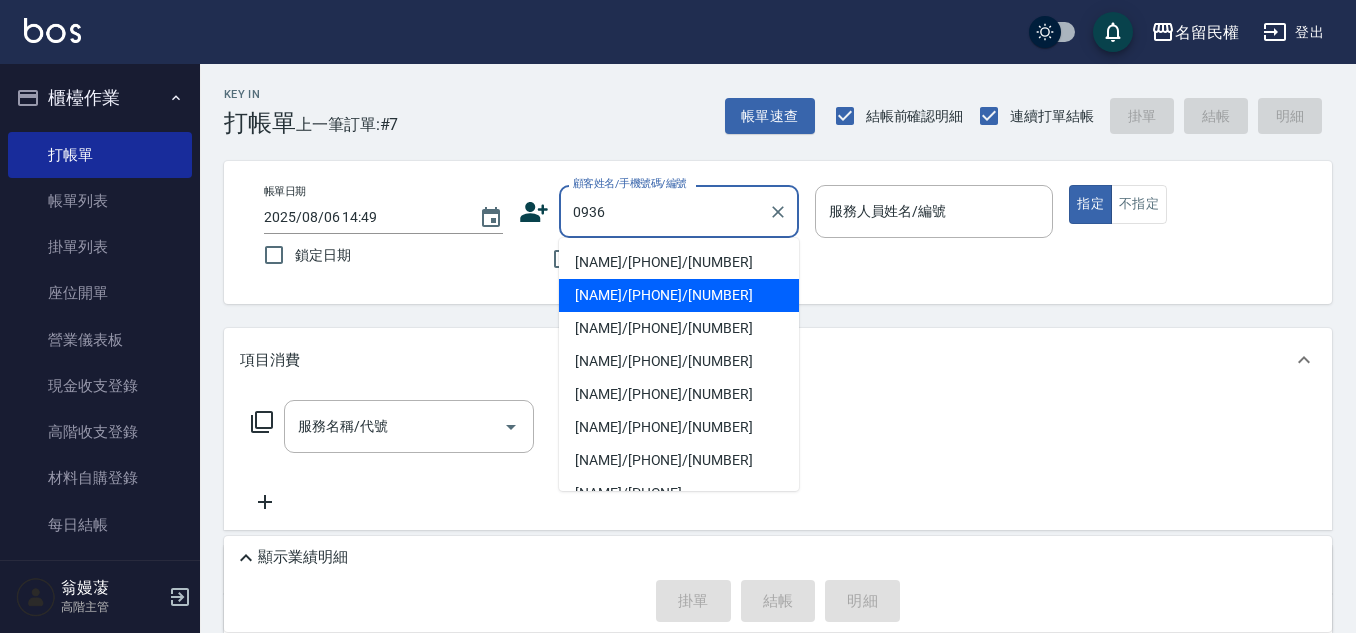 click on "[NAME]/[PHONE]/[NUMBER]" at bounding box center (679, 262) 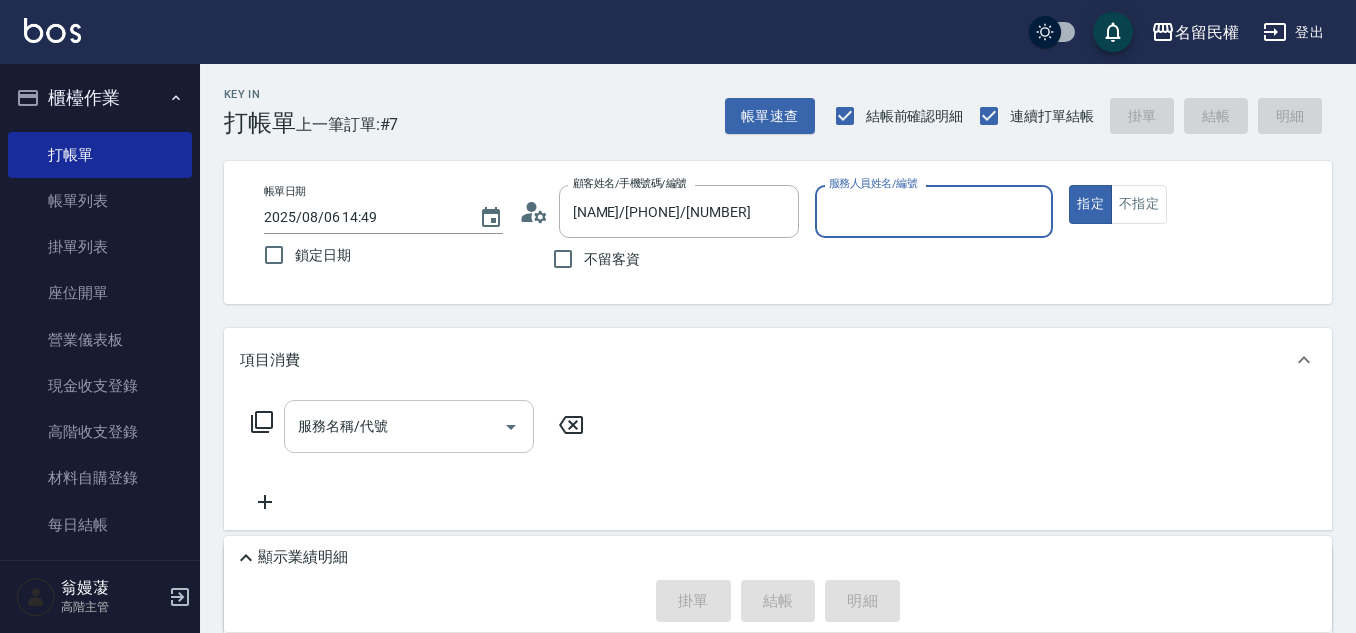 click on "服務名稱/代號" at bounding box center (394, 426) 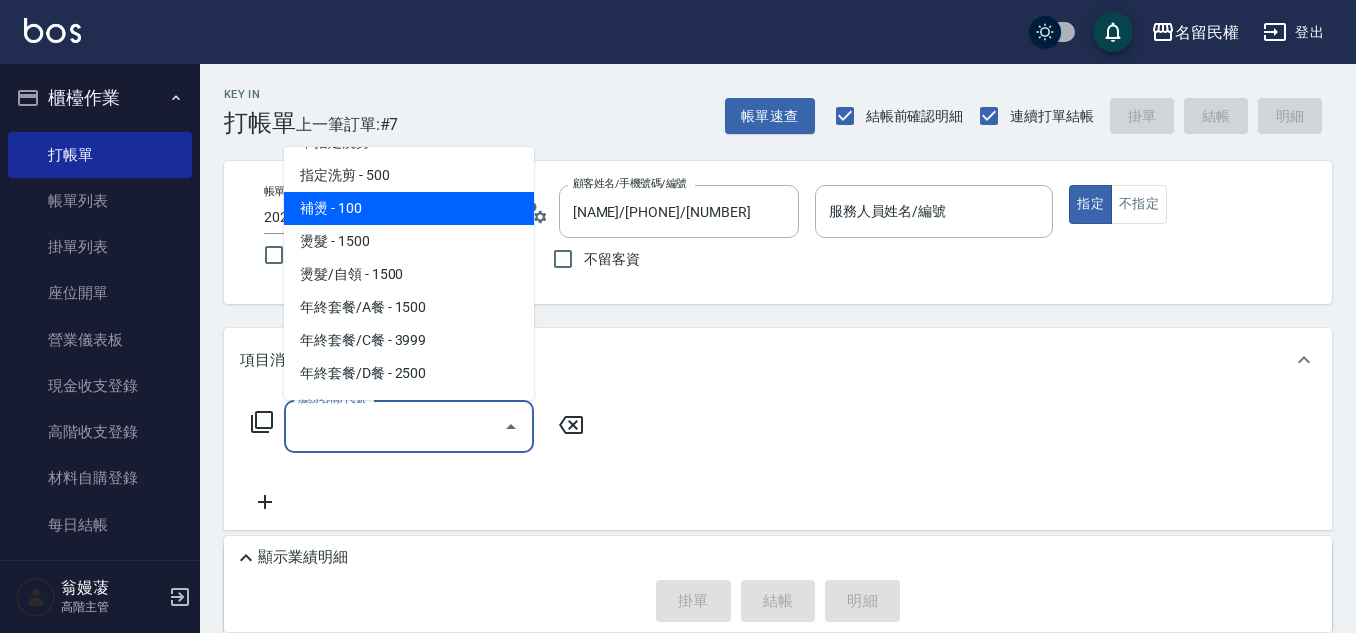 scroll, scrollTop: 300, scrollLeft: 0, axis: vertical 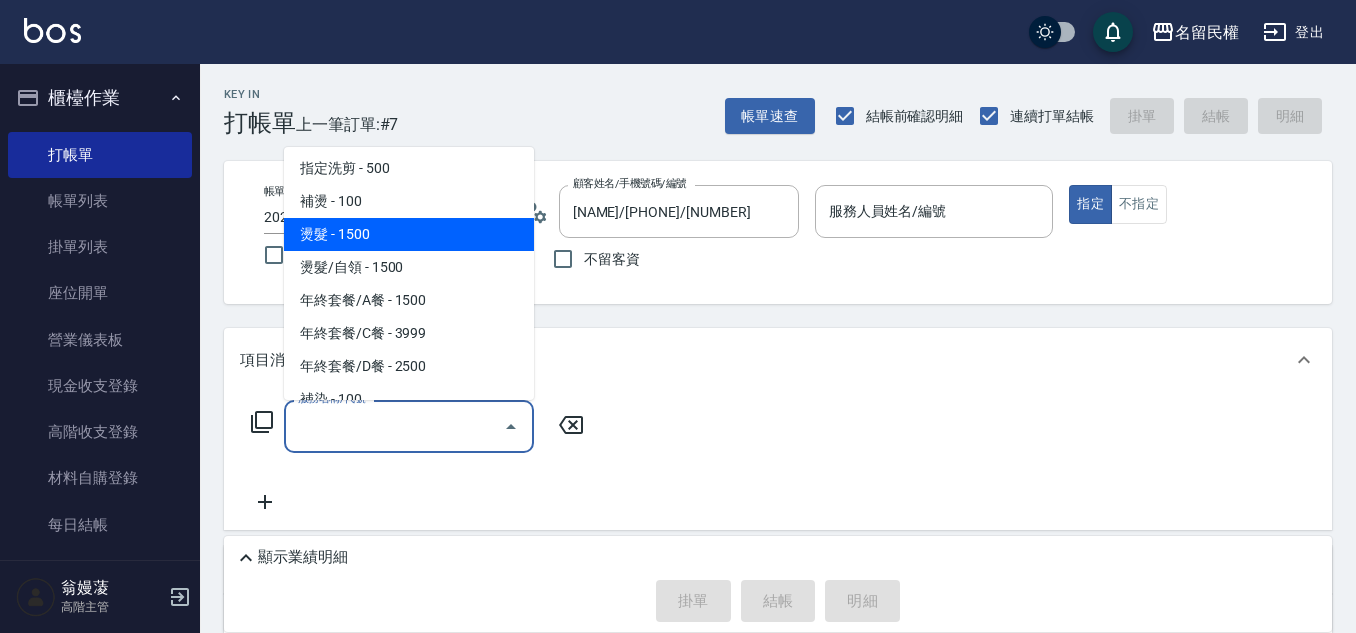 click on "燙髮 - 1500" at bounding box center [409, 234] 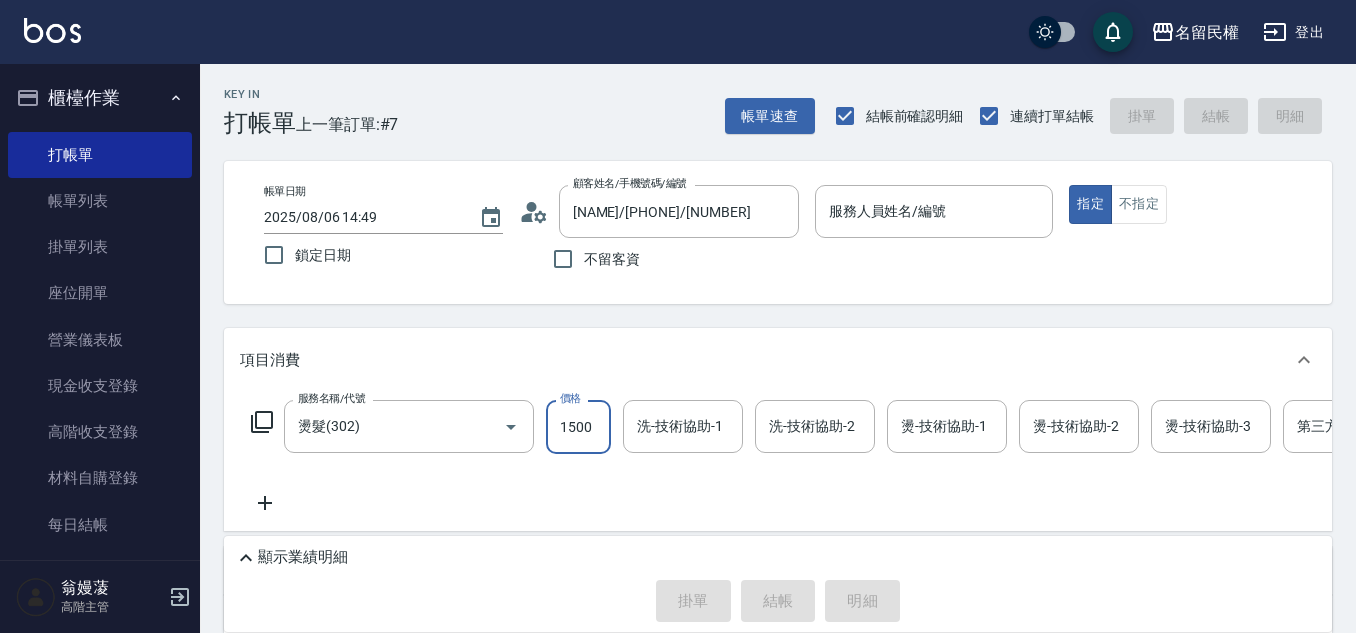 click on "1500" at bounding box center [578, 427] 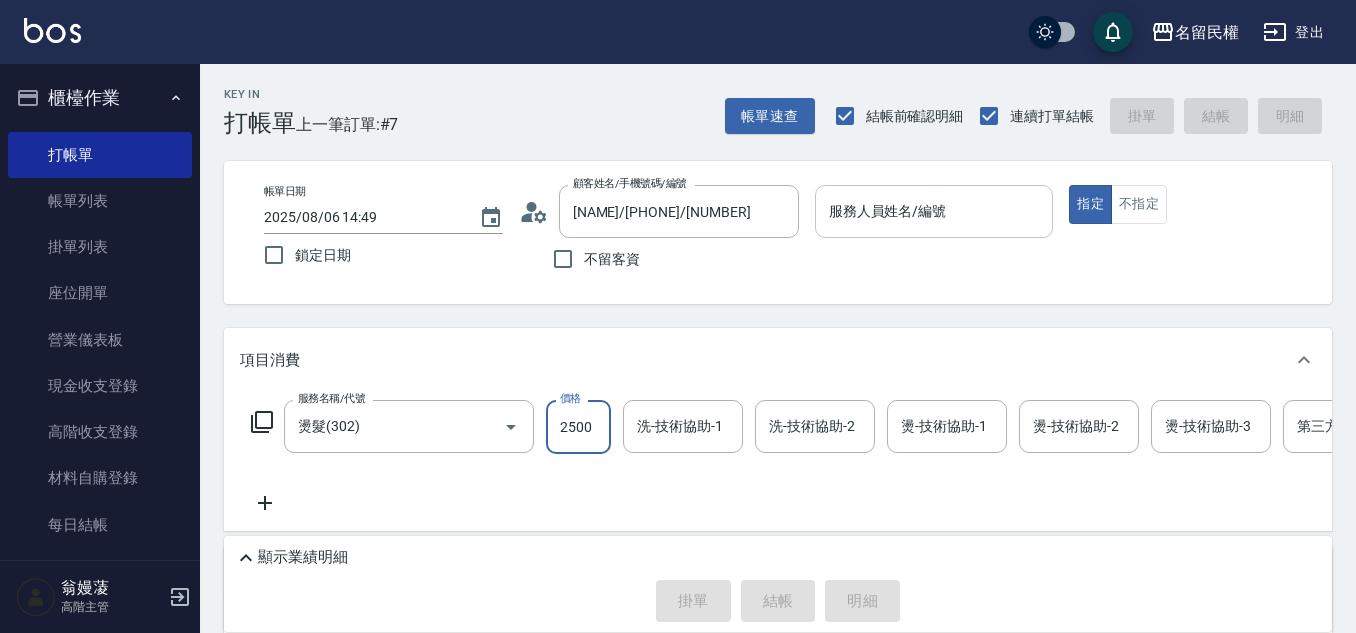 type on "2500" 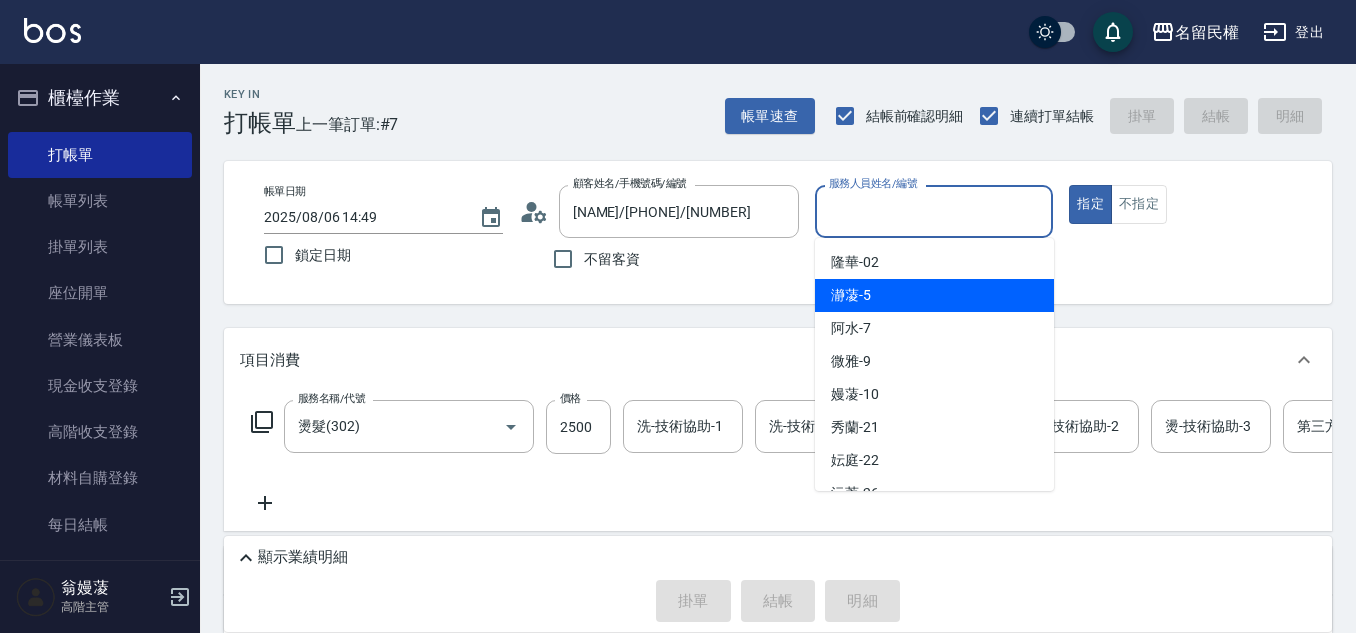click on "瀞蓤 -5" at bounding box center [851, 295] 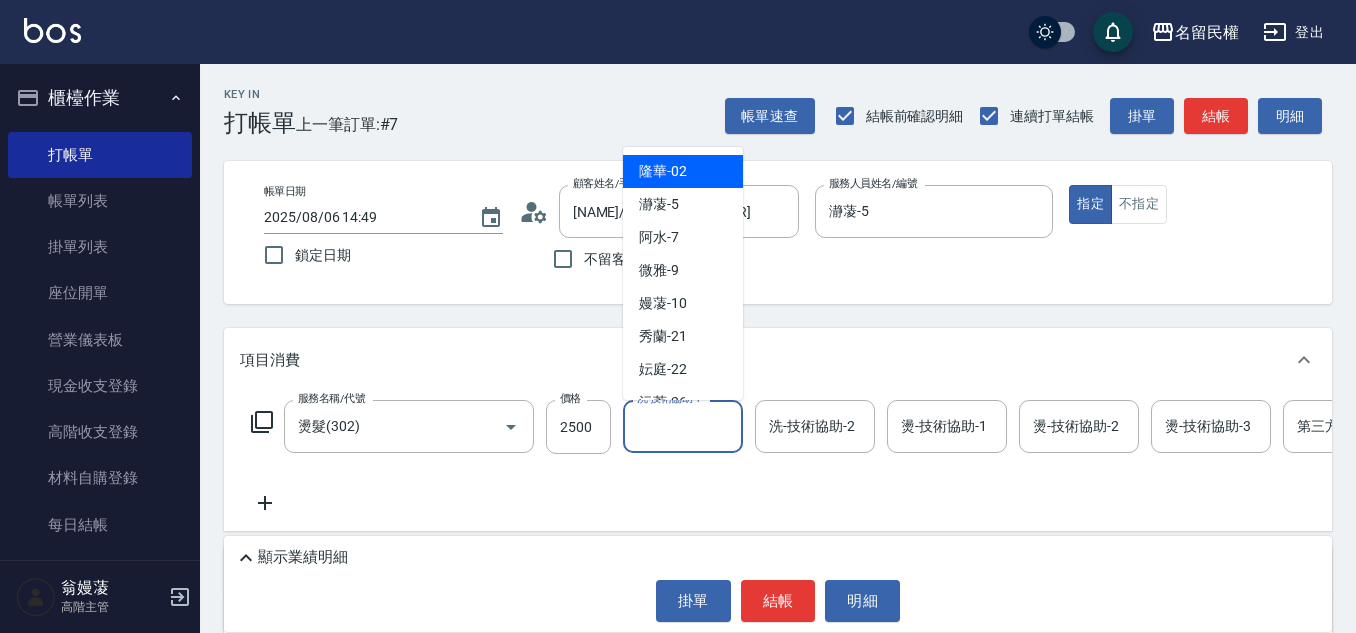 click on "洗-技術協助-1" at bounding box center (683, 426) 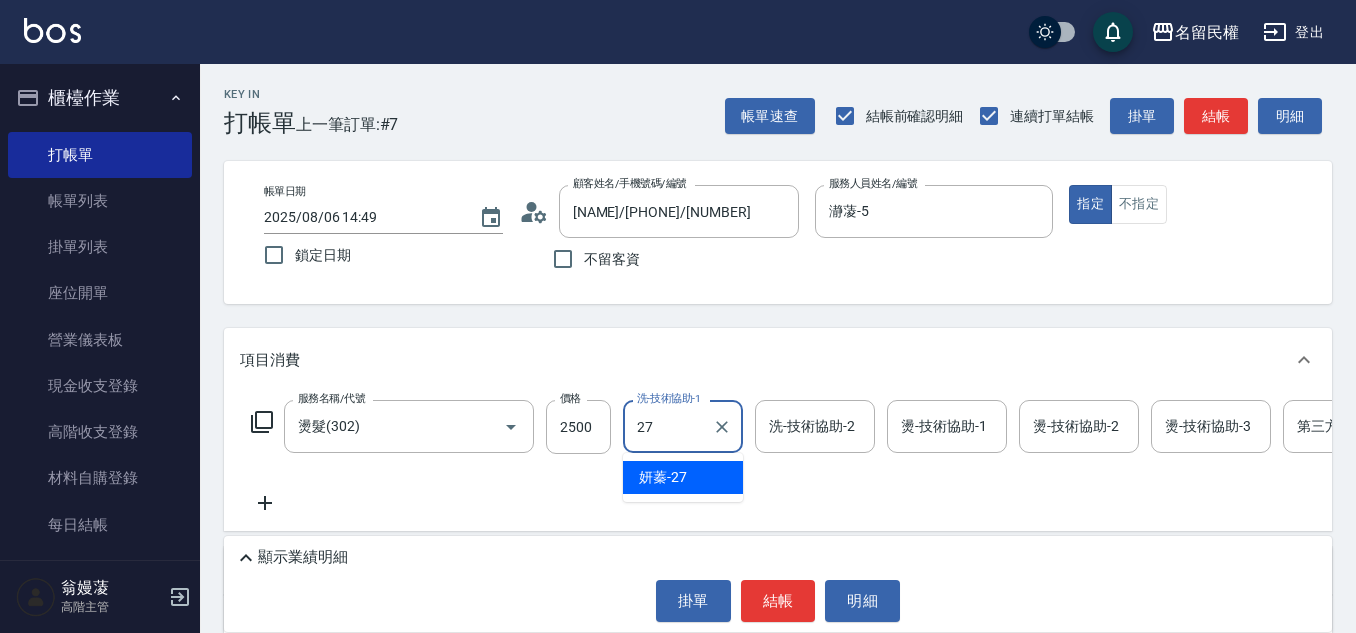 type on "妍蓁-27" 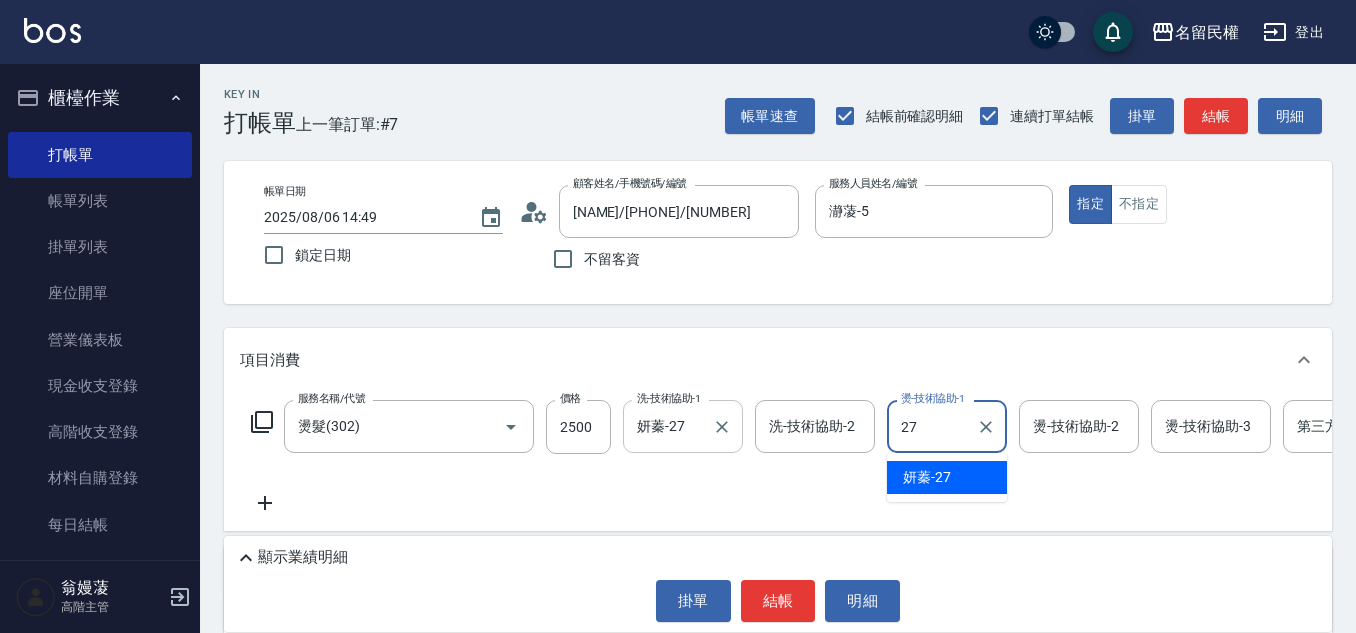 type on "妍蓁-27" 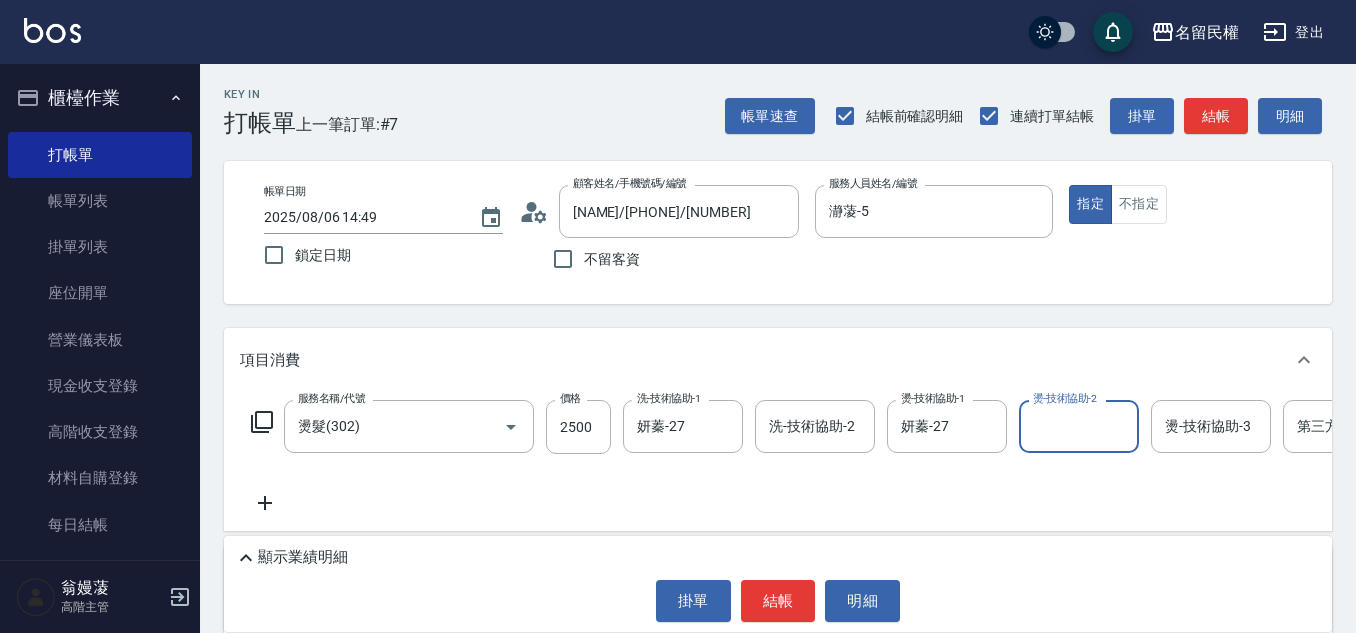 click on "顧客姓名/手機號碼/編號 [NAME]/[PHONE]/[NUMBER] 顧客姓名/手機號碼/編號 不留客資 服務人員姓名/編號 瀞蓤-5 服務人員姓名/編號 指定 不指定 項目消費 服務名稱/代號 燙髮(302) 服務名稱/代號 價格 2500 價格 洗-技術協助-1 妍蓁-27 洗-技術協助-1 洗-技術協助-2 洗-技術協助-2 燙-技術協助-1 妍蓁-27 燙-技術協助-1 燙-技術協助-2 燙-技術協助-2 燙-技術協助-3 燙-技術協助-3 第三方卡券 第三方卡券 店販銷售 服務人員姓名/編號 服務人員姓名/編號 商品代號/名稱 商品代號/名稱 預收卡販賣 卡券名稱/代號 卡券名稱/代號 使用預收卡 卡券代號/名稱 卡券代號/名稱 其他付款方式 入金可用餘額: 0 其他付款方式 其他付款方式 入金剩餘： 0元 0 ​ 整筆扣入金 0元 異動入金 ​" at bounding box center [778, 480] 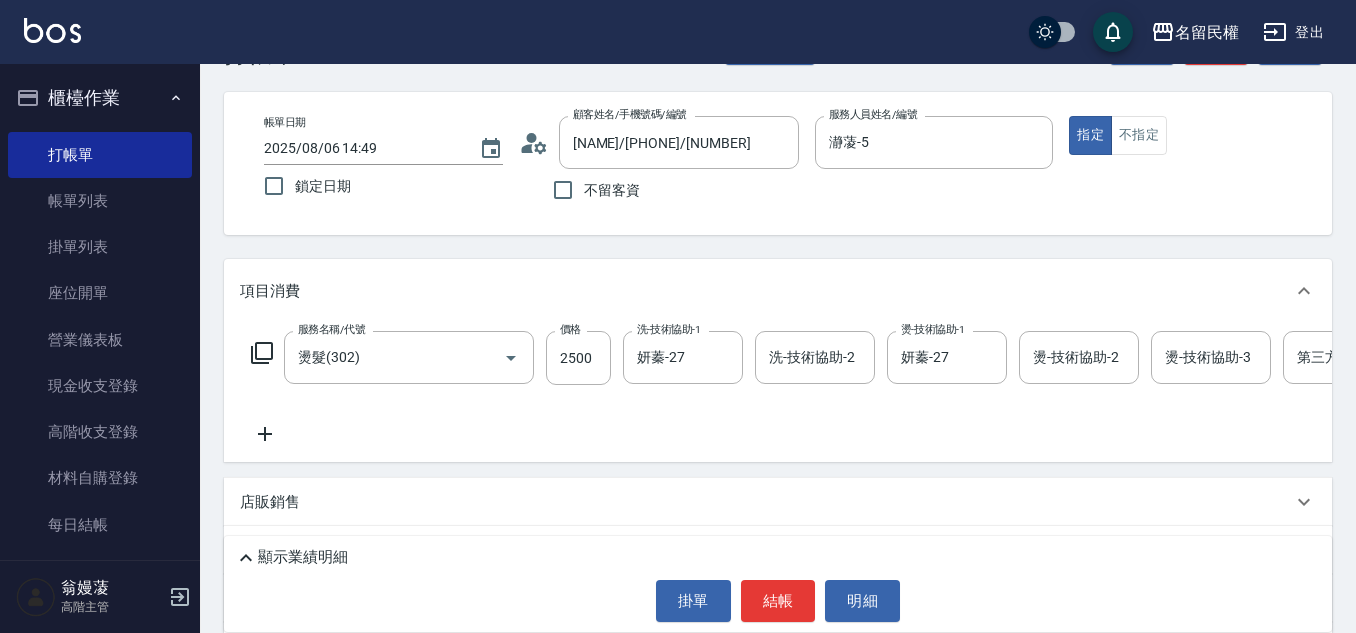 scroll, scrollTop: 100, scrollLeft: 0, axis: vertical 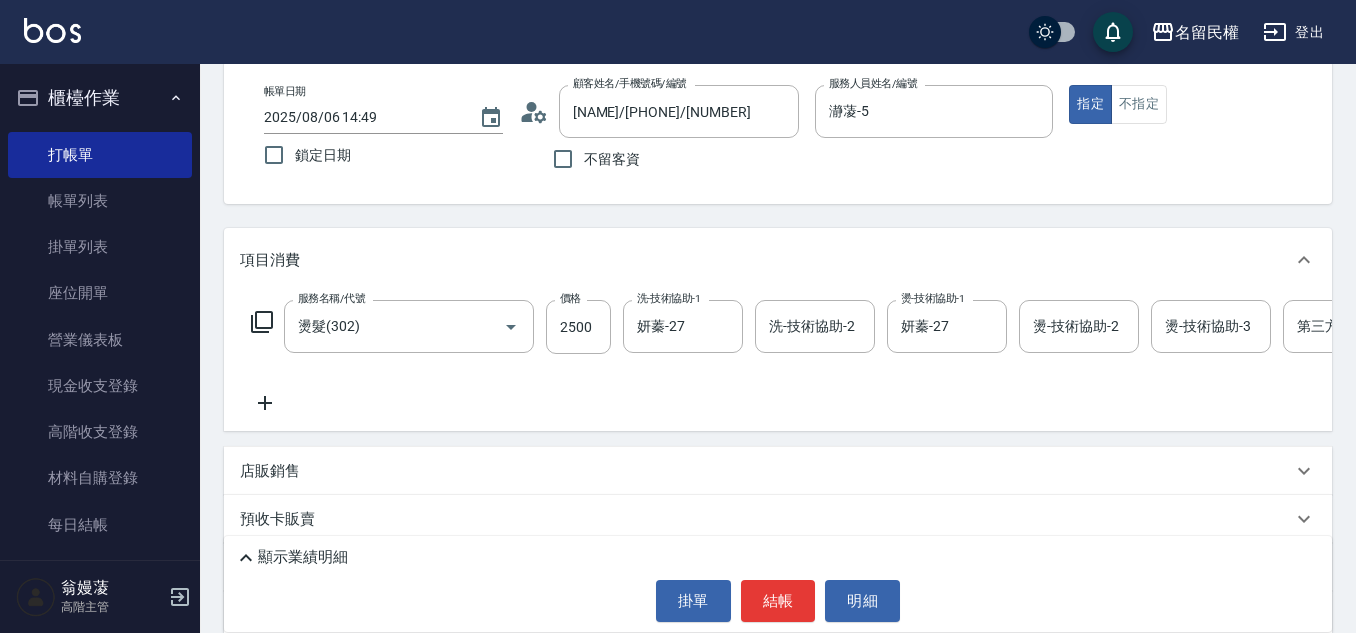 click 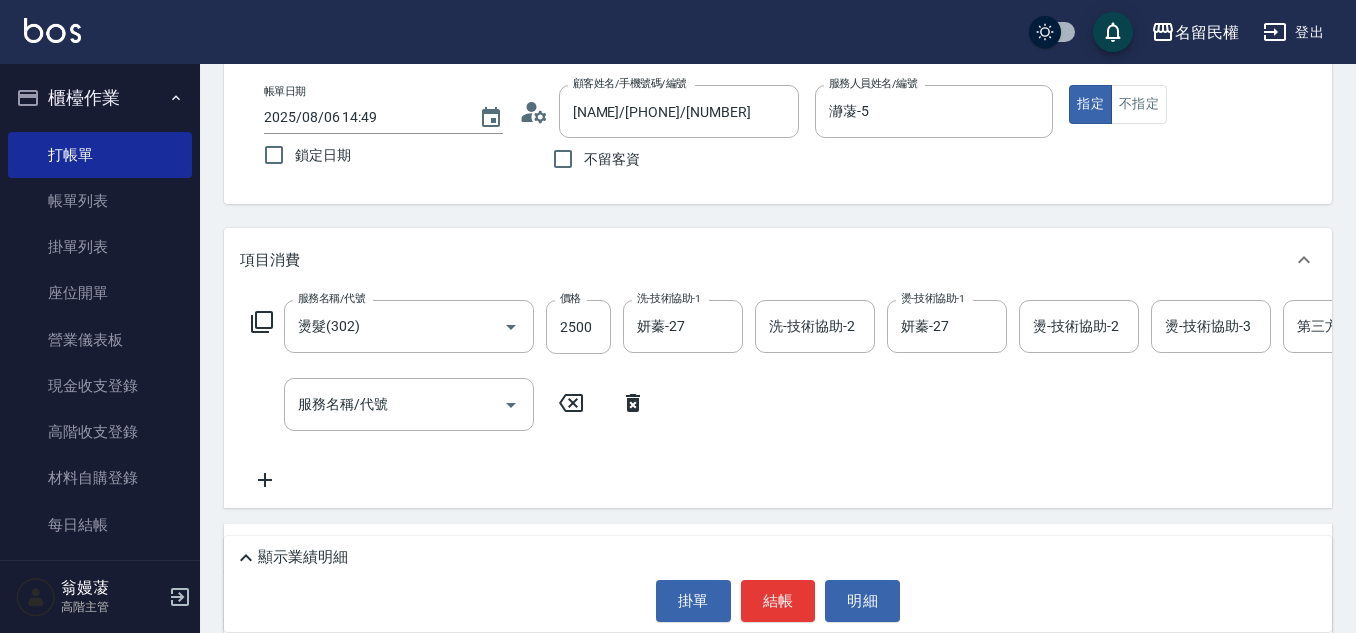 click 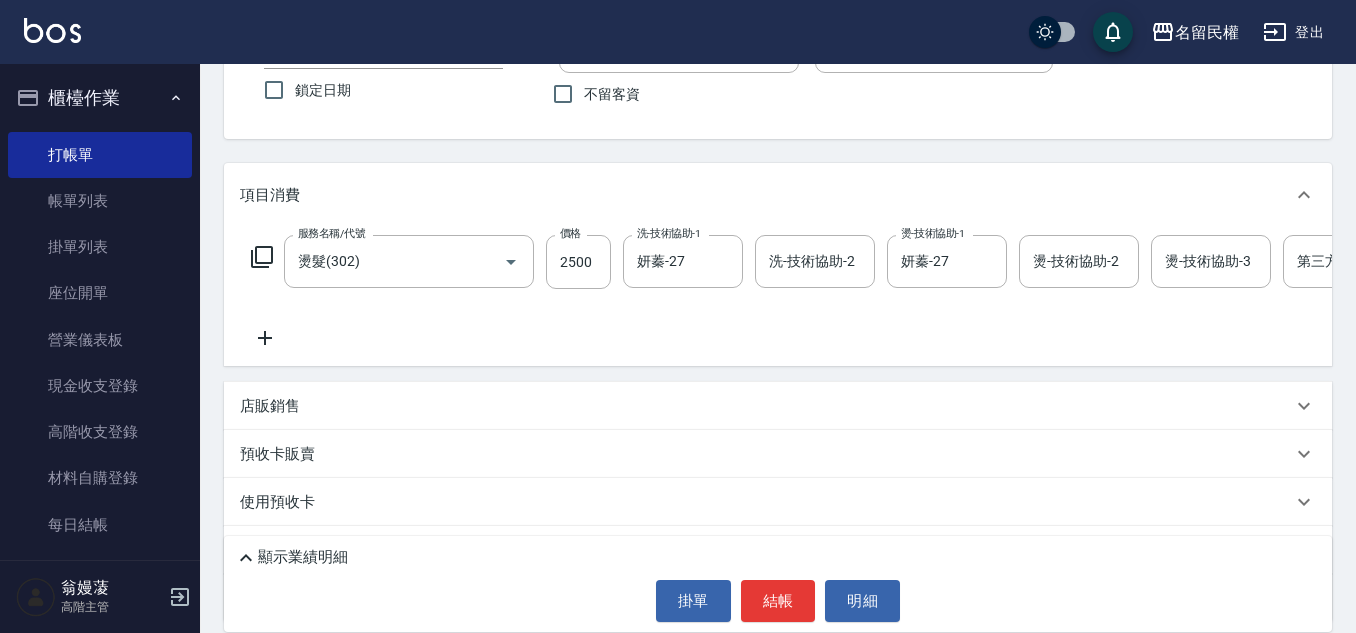 scroll, scrollTop: 200, scrollLeft: 0, axis: vertical 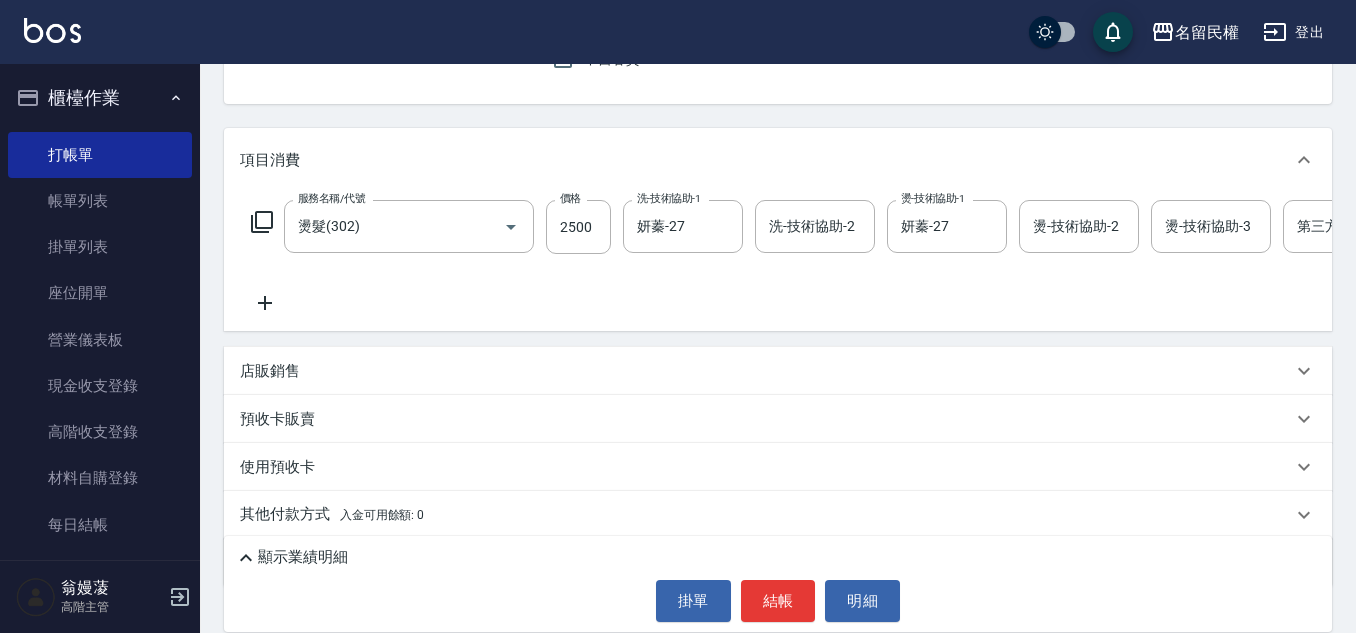 click on "服務名稱/代號 燙髮(302) 服務名稱/代號 價格 2500 價格 洗-技術協助-1 妍蓁-27 洗-技術協助-1 洗-技術協助-2 洗-技術協助-2 燙-技術協助-1 妍蓁-27 燙-技術協助-1 燙-技術協助-2 燙-技術協助-2 燙-技術協助-3 燙-技術協助-3 第三方卡券 第三方卡券" at bounding box center (778, 261) 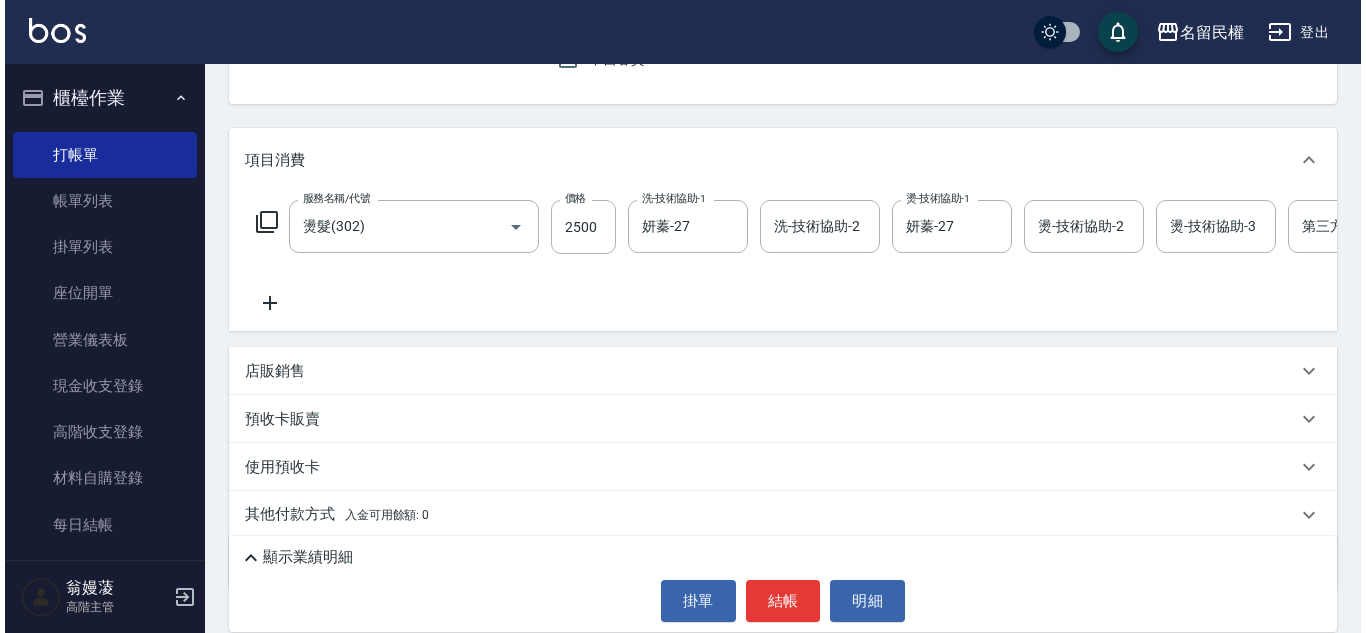 scroll, scrollTop: 0, scrollLeft: 57, axis: horizontal 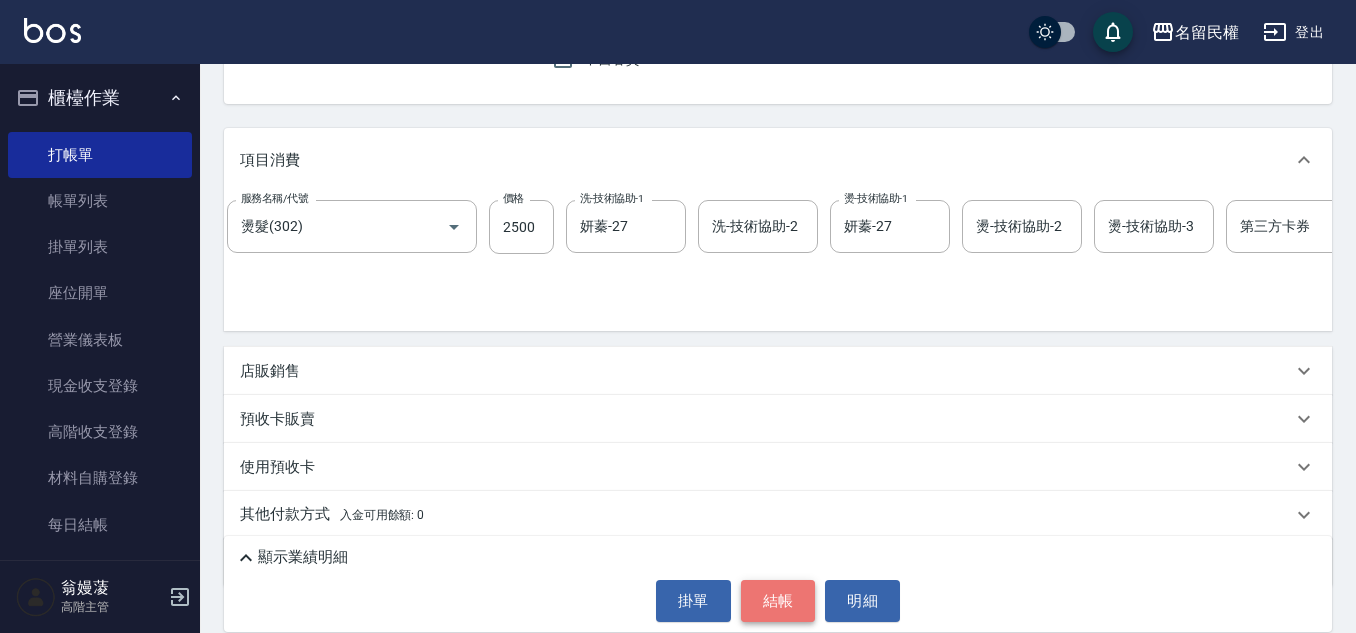 click on "結帳" at bounding box center (778, 601) 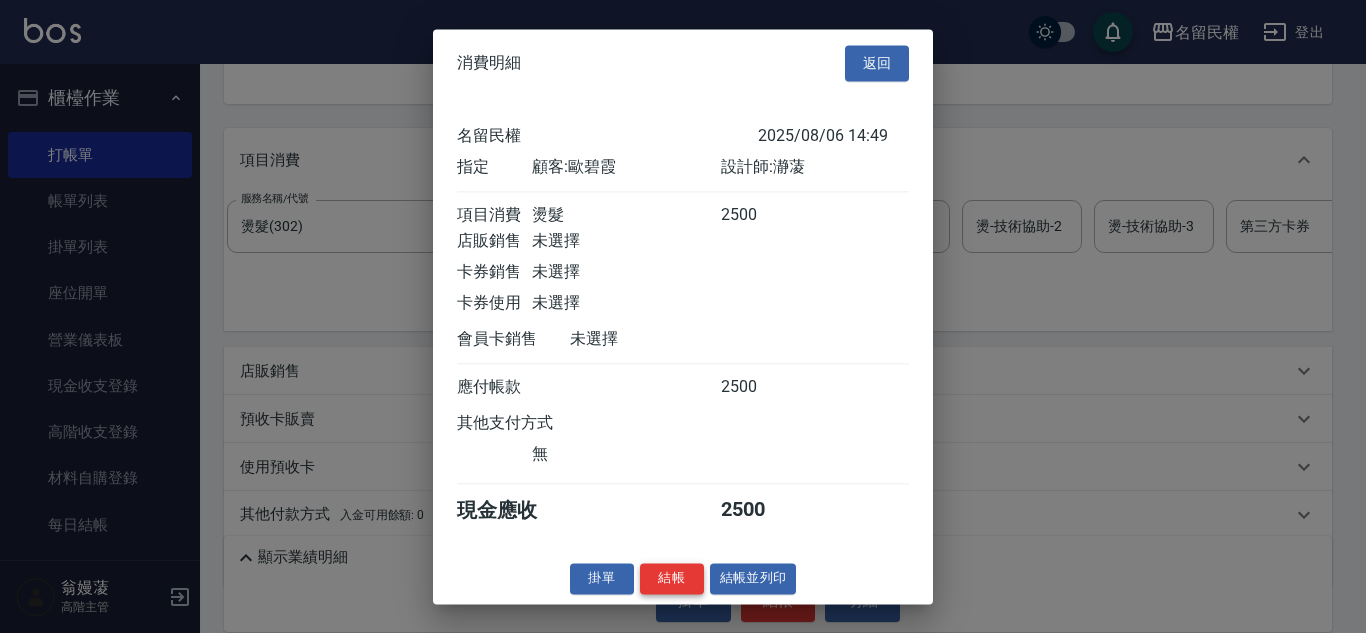click on "結帳" at bounding box center [672, 578] 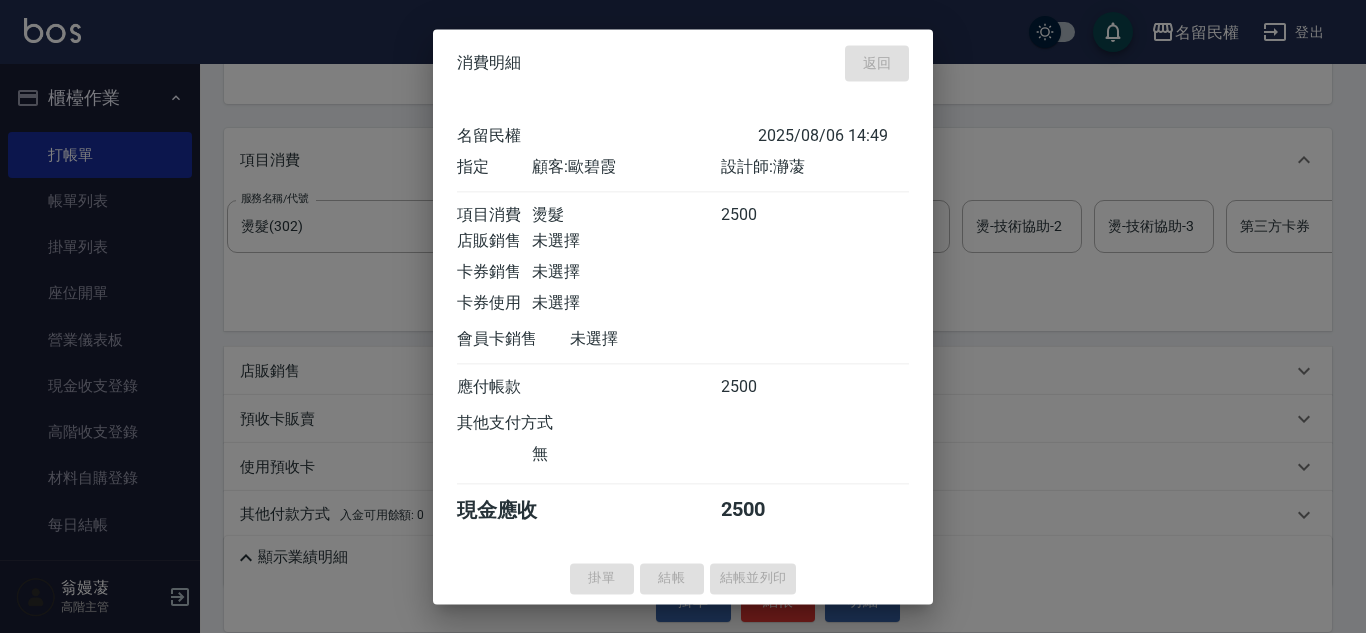 type on "2025/08/06 15:36" 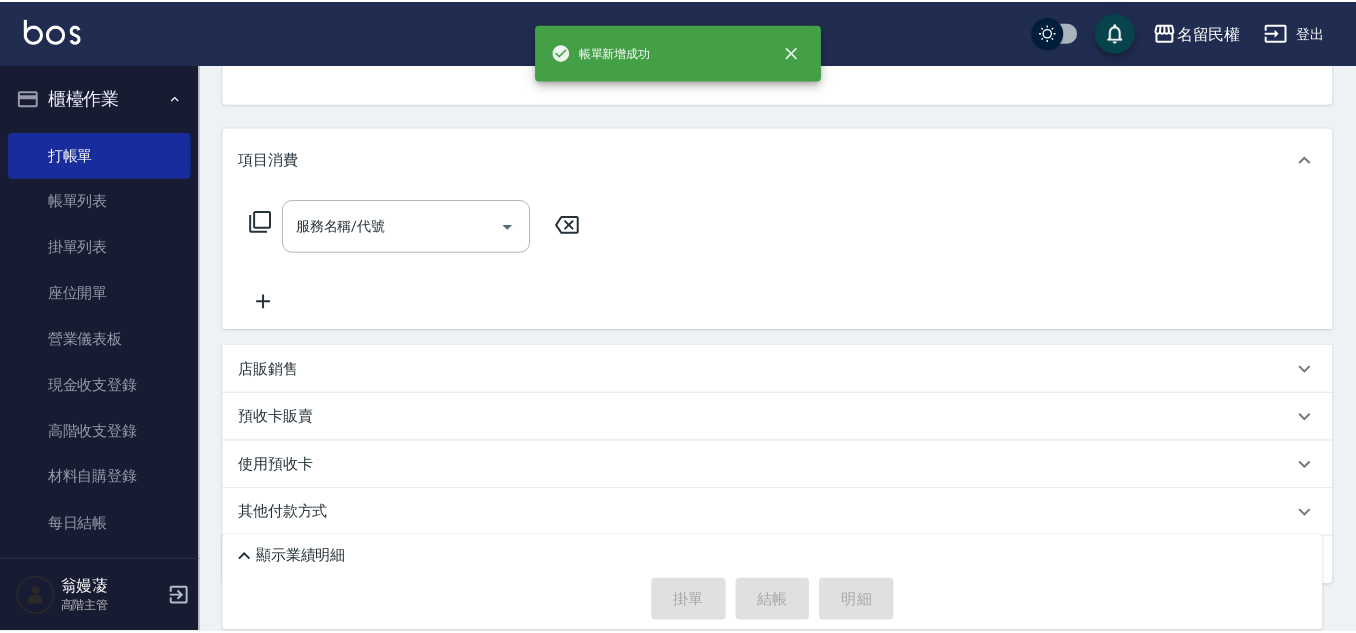 scroll, scrollTop: 194, scrollLeft: 0, axis: vertical 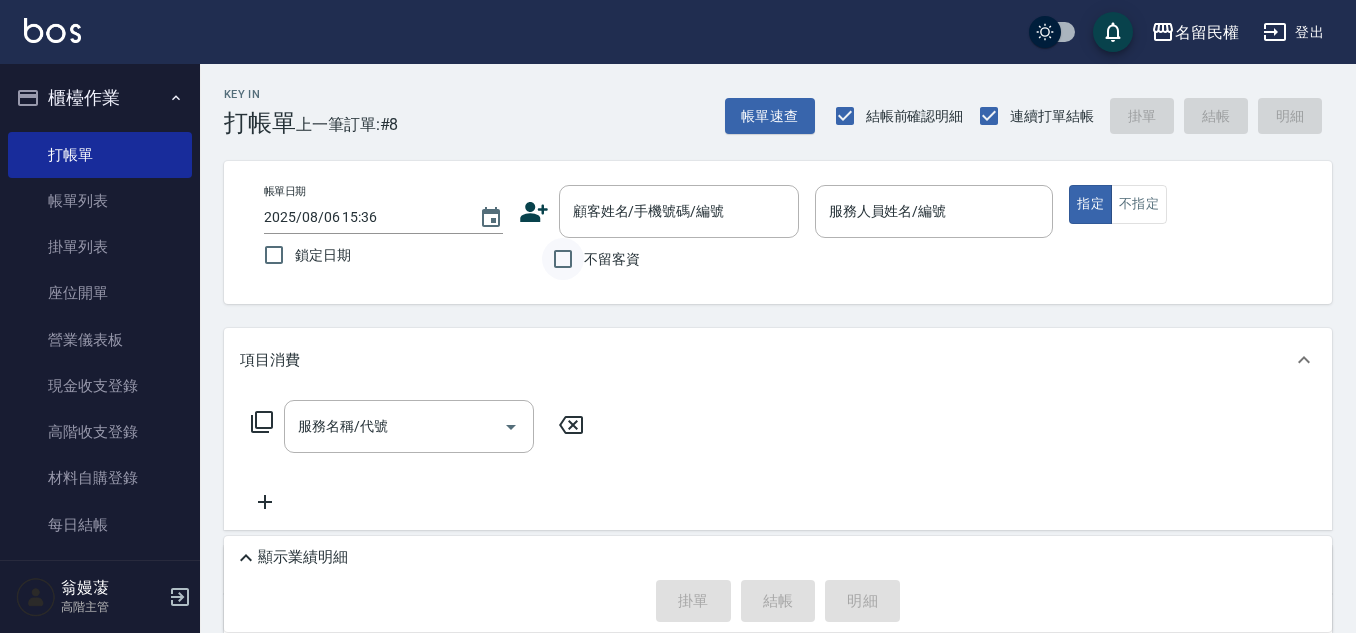 click on "不留客資" at bounding box center [563, 259] 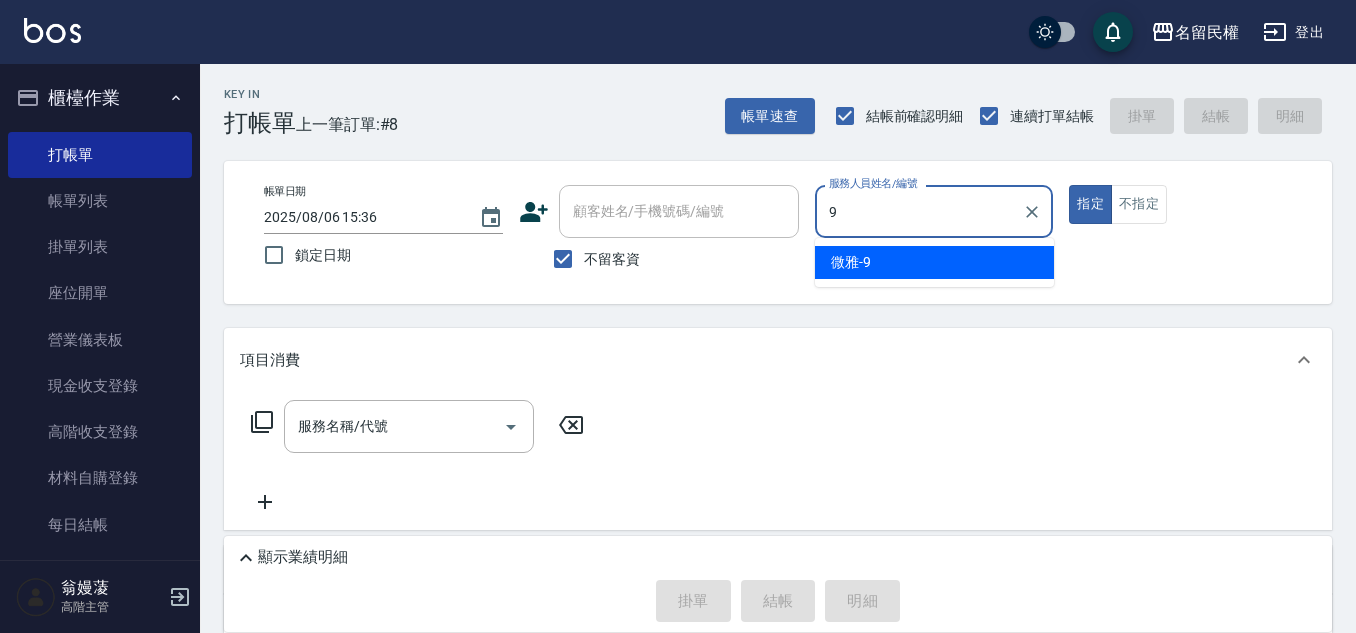 type on "微雅-9" 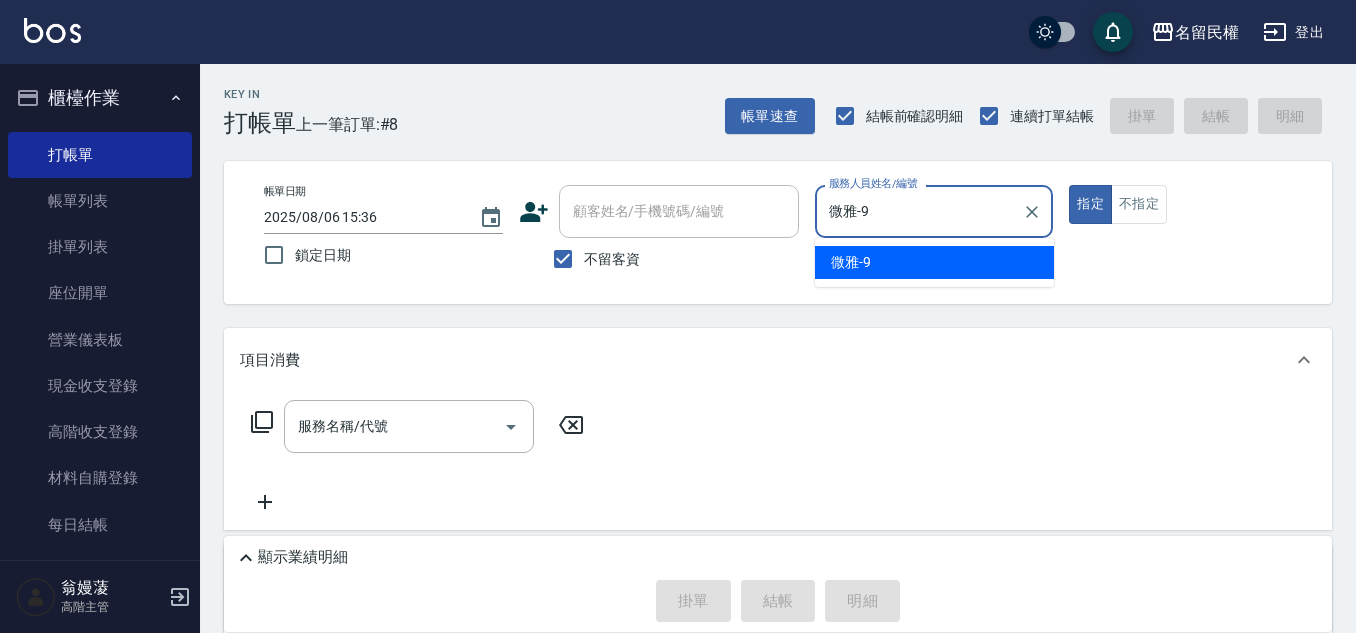 type on "true" 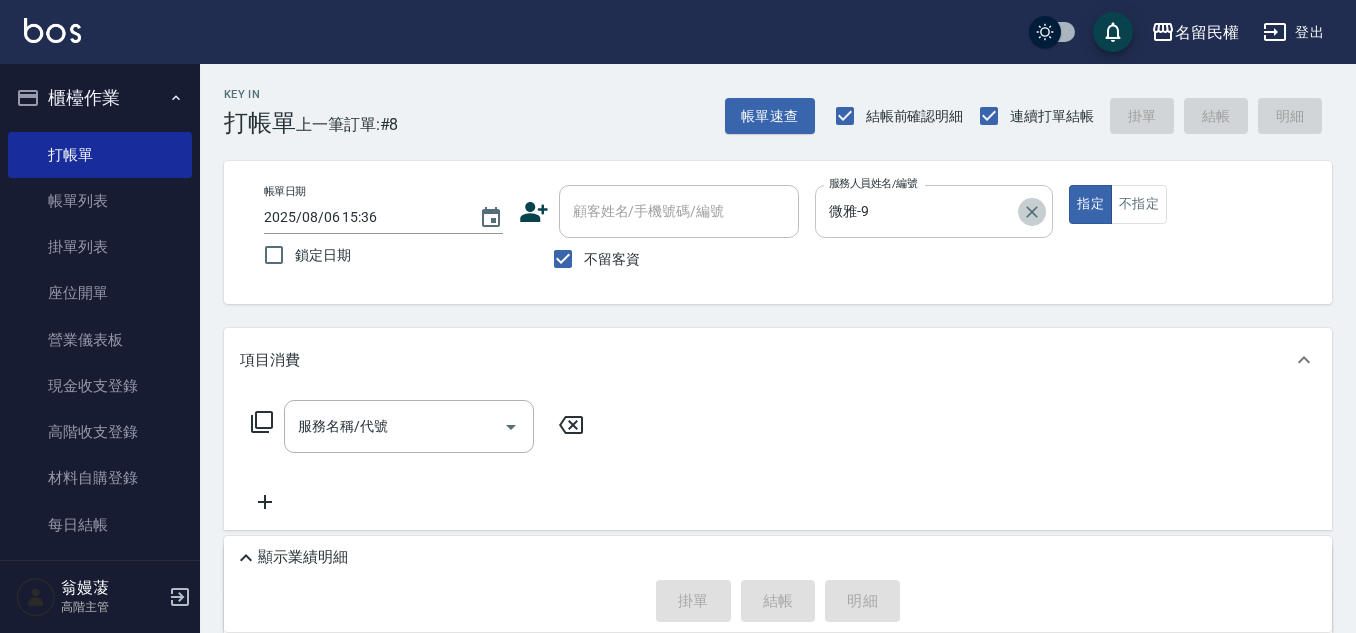 click 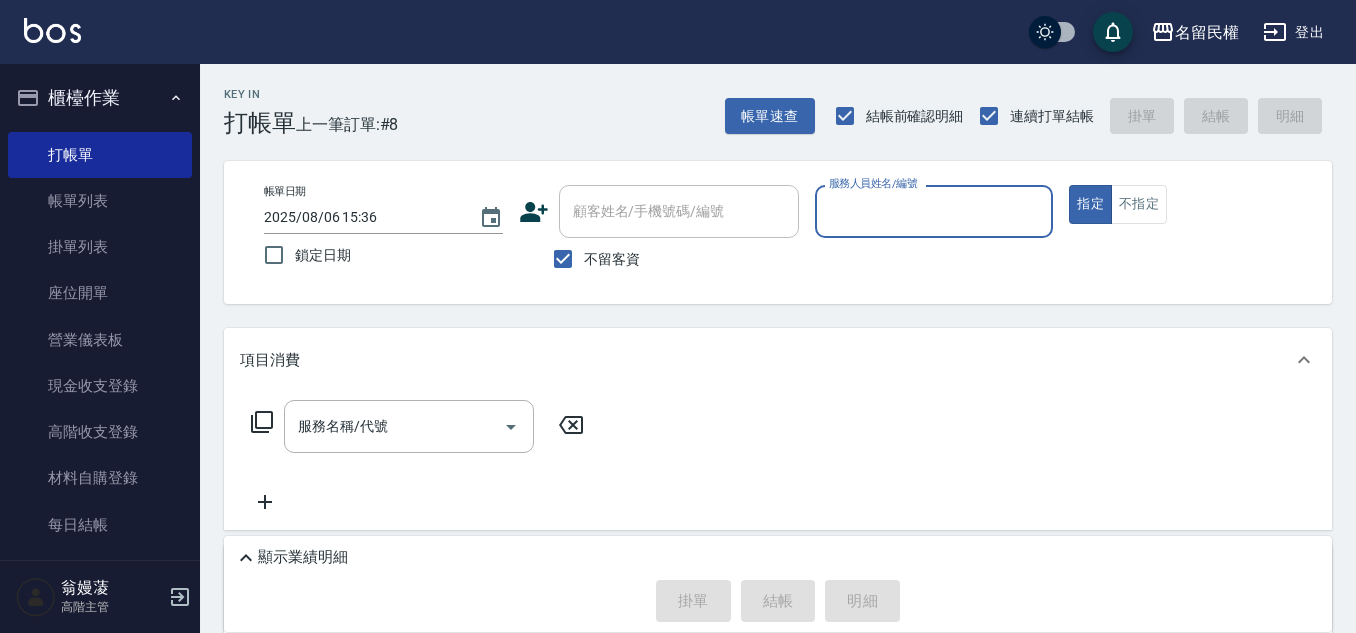 click on "指定" at bounding box center (1090, 204) 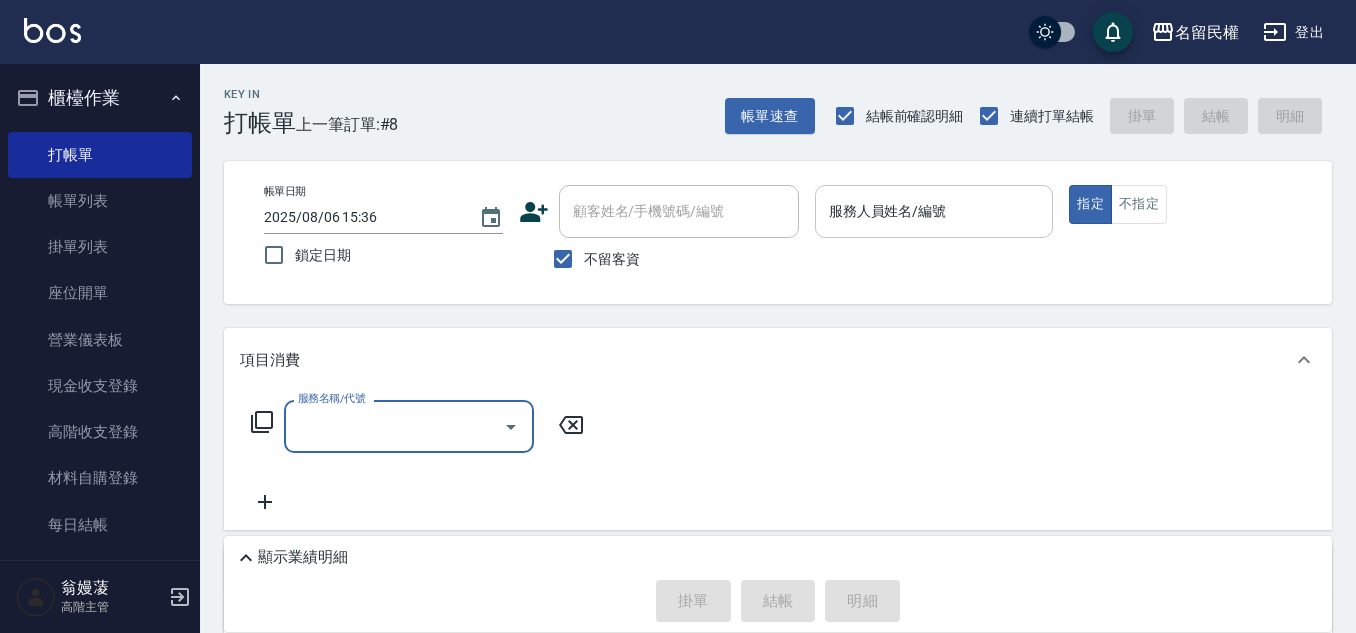 click on "服務人員姓名/編號" at bounding box center (934, 211) 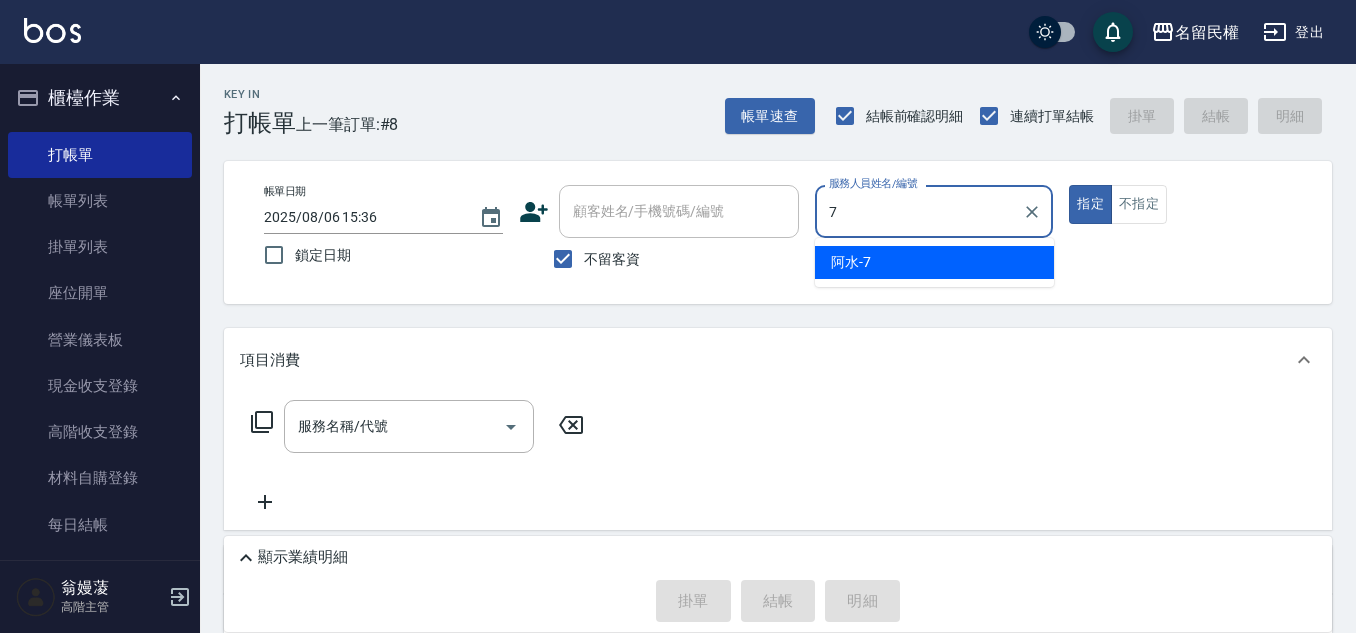 type on "阿水-7" 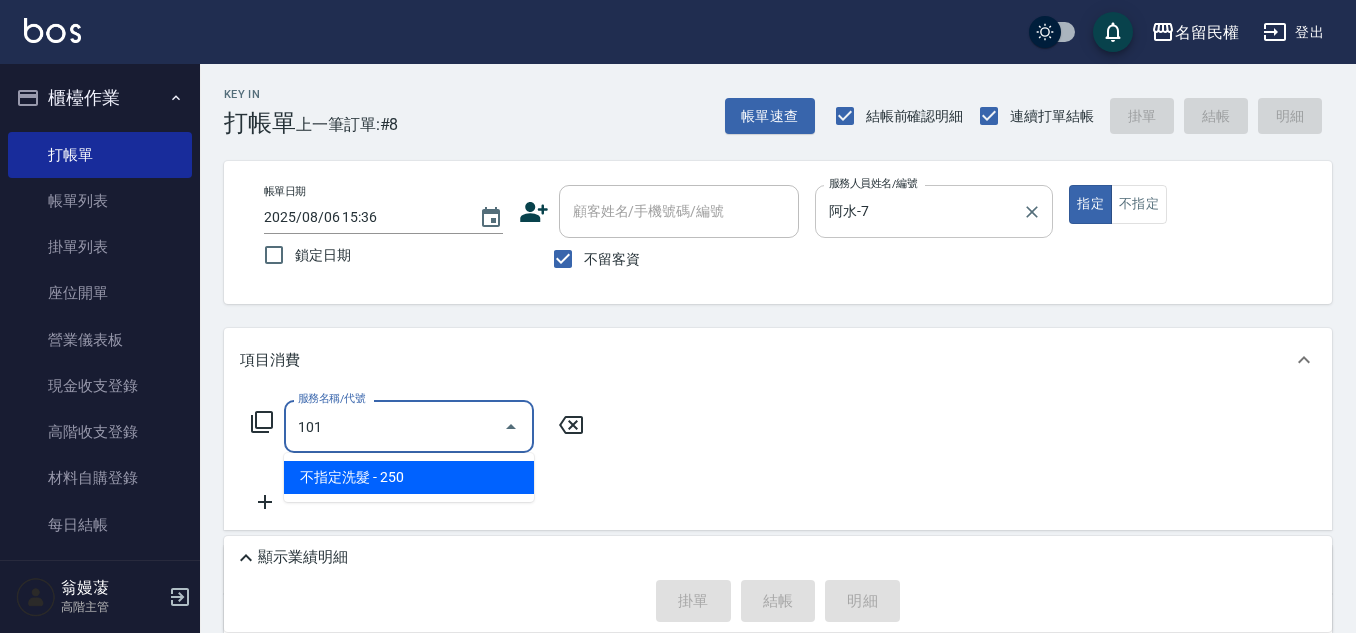 type on "不指定洗髮(101)" 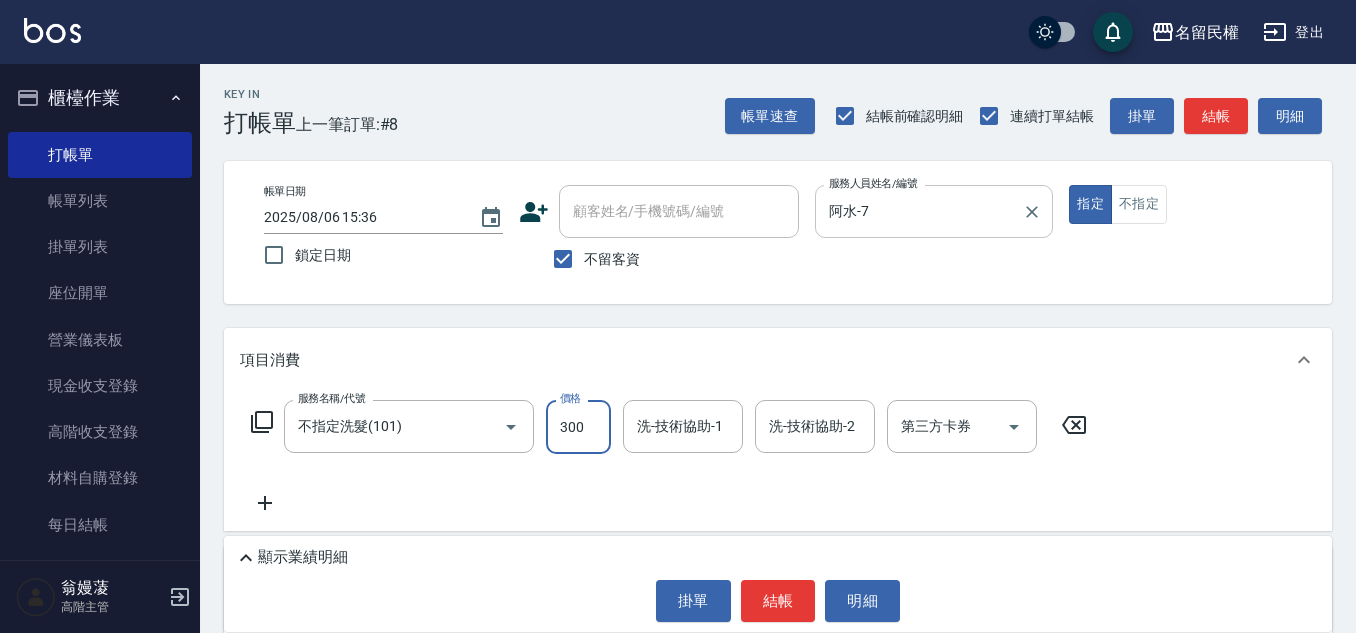 type on "300" 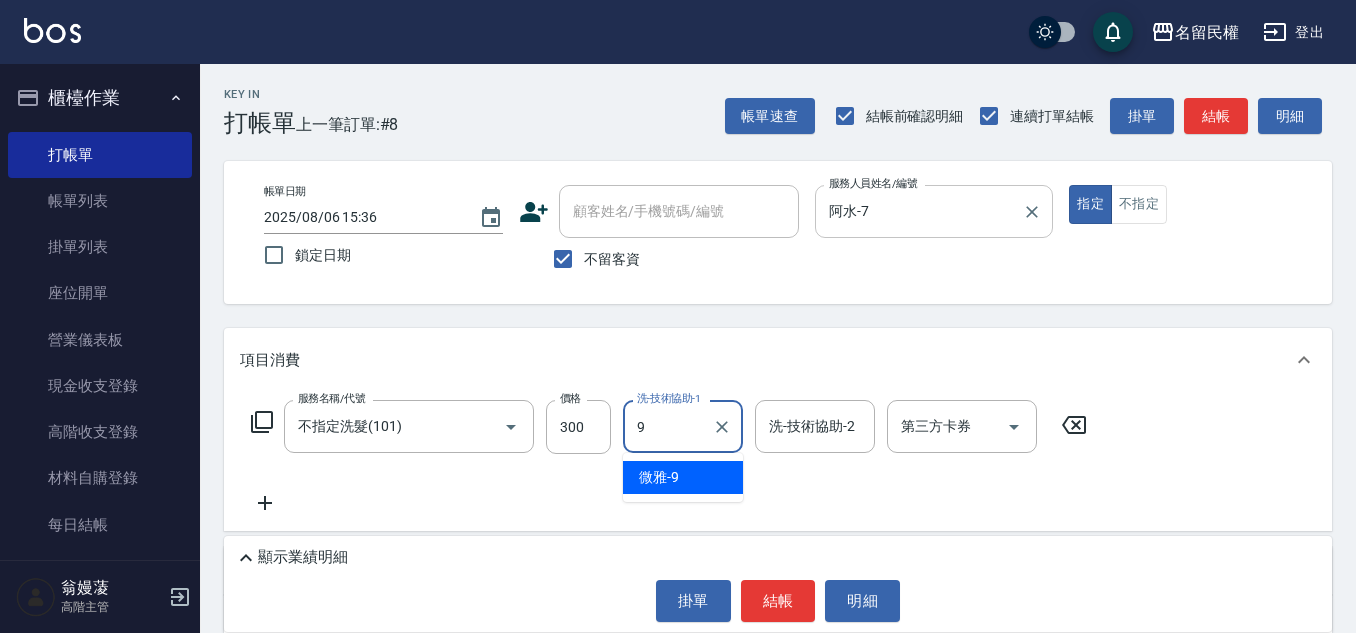 type on "微雅-9" 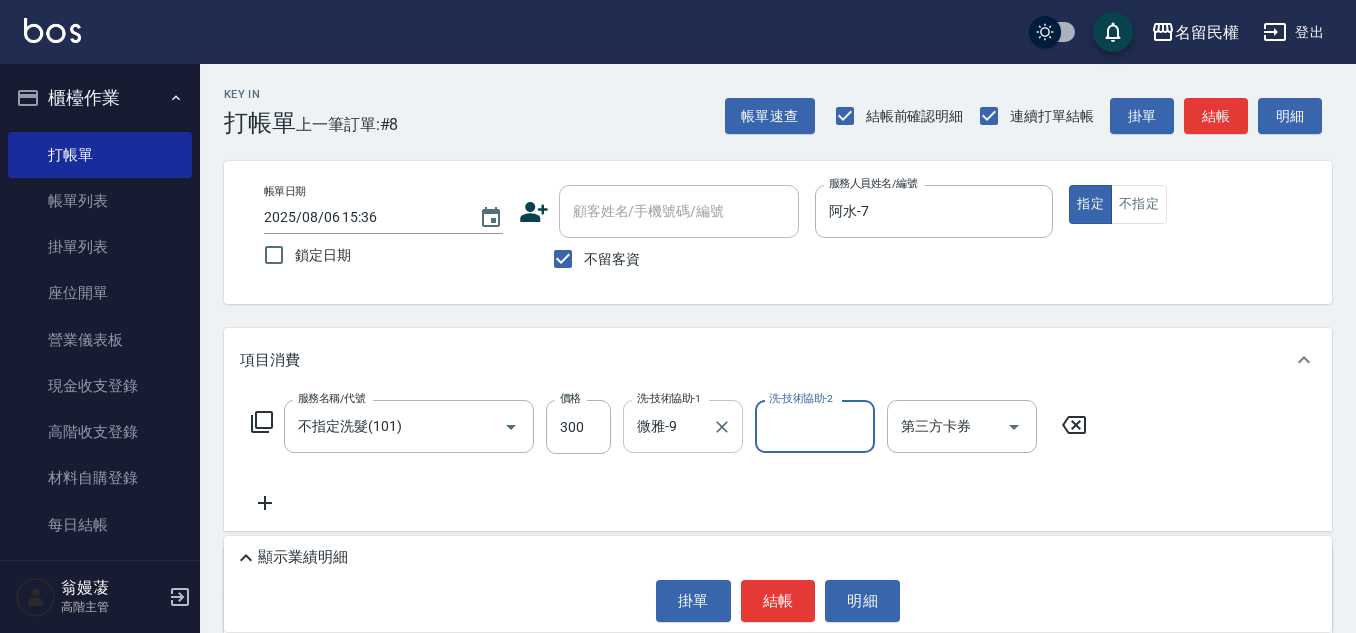 click at bounding box center [721, 426] 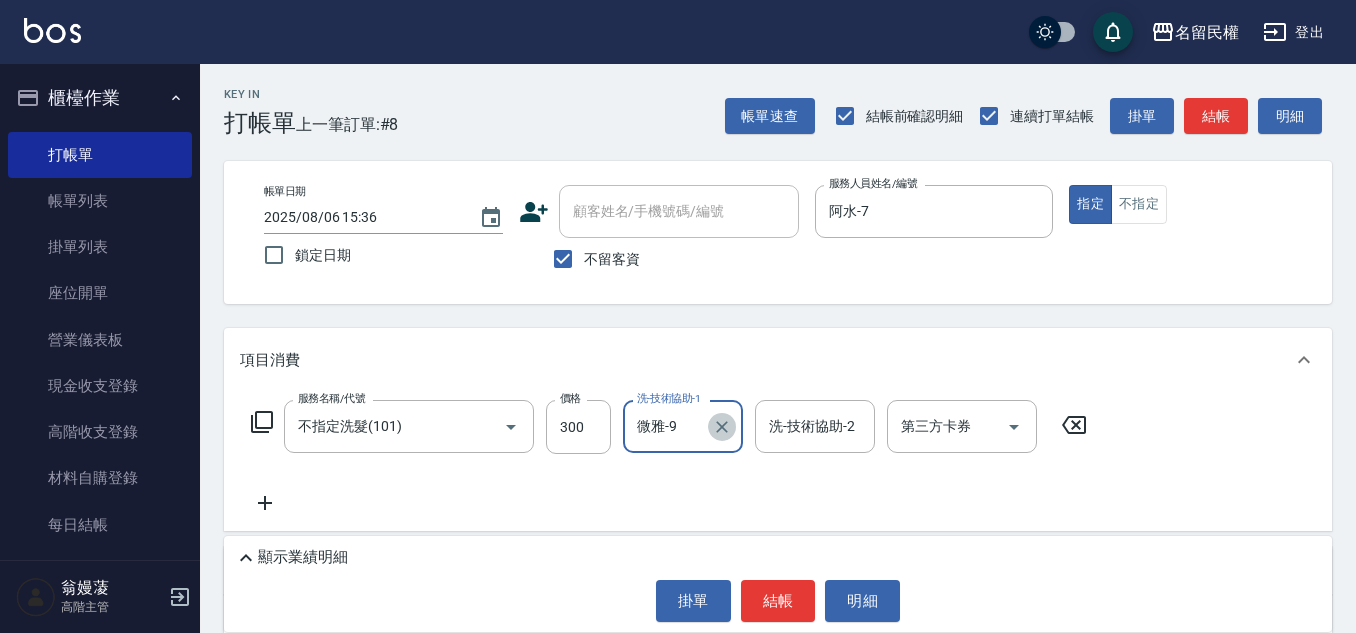 click 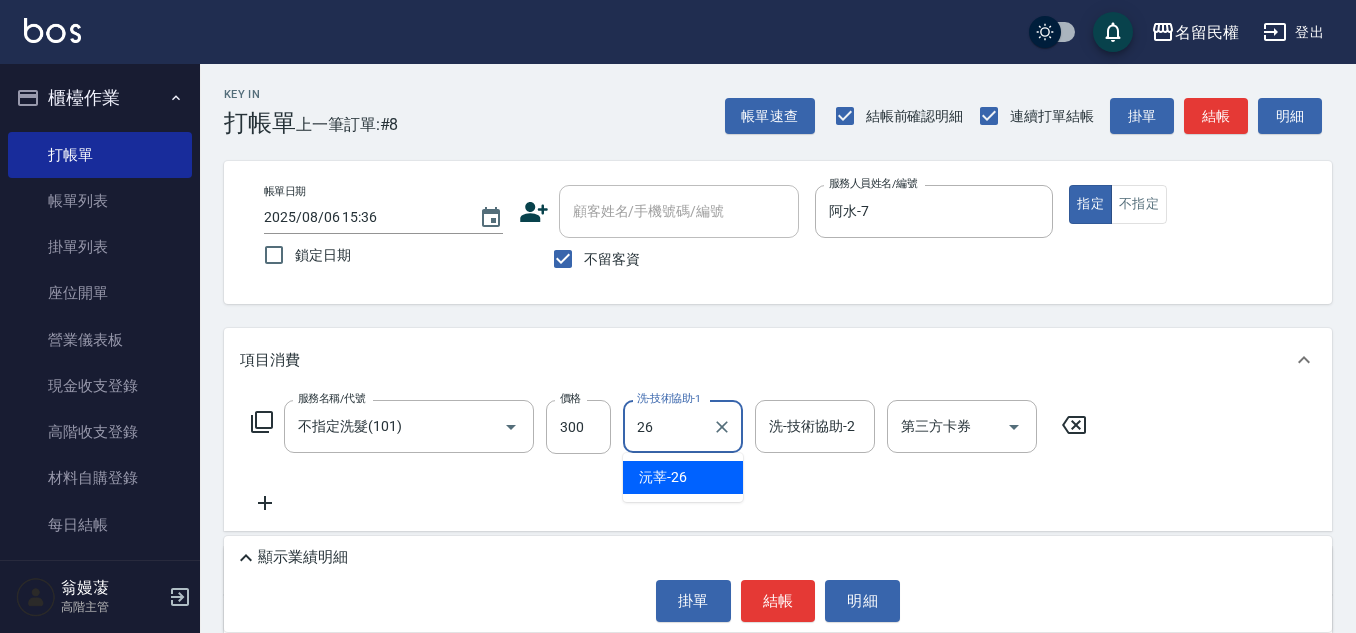 type on "沅莘-26" 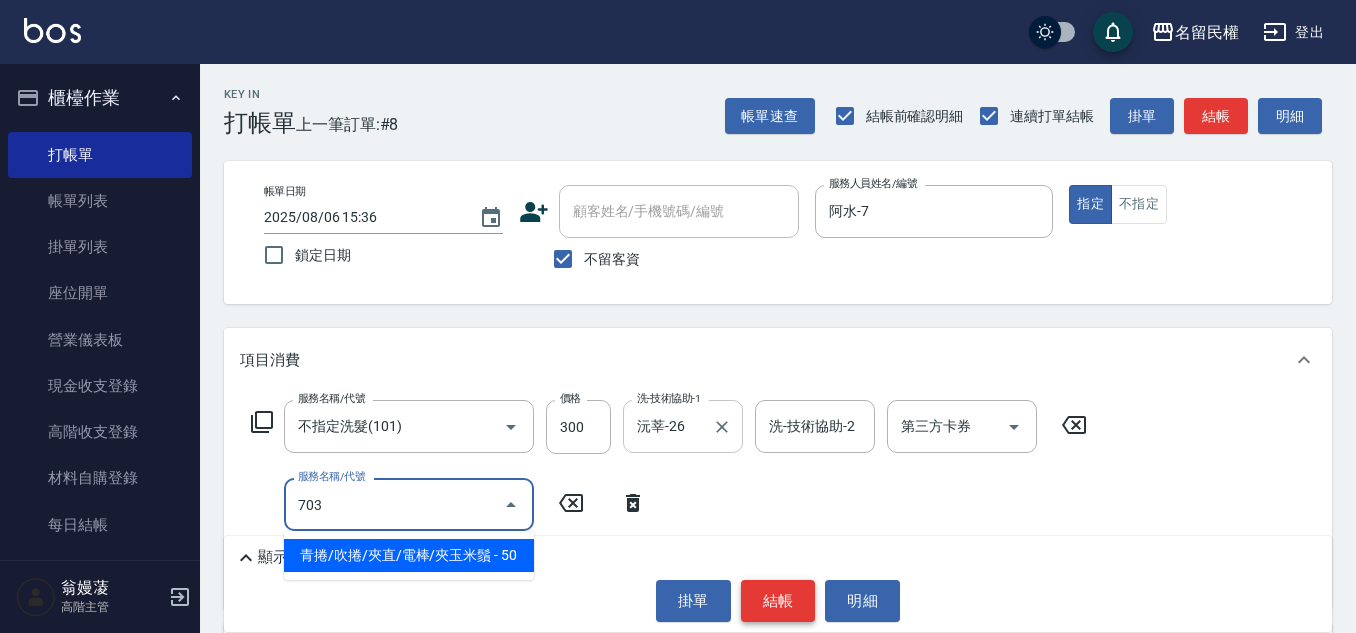 type on "青捲/吹捲/夾直/電棒/夾玉米鬚(703)" 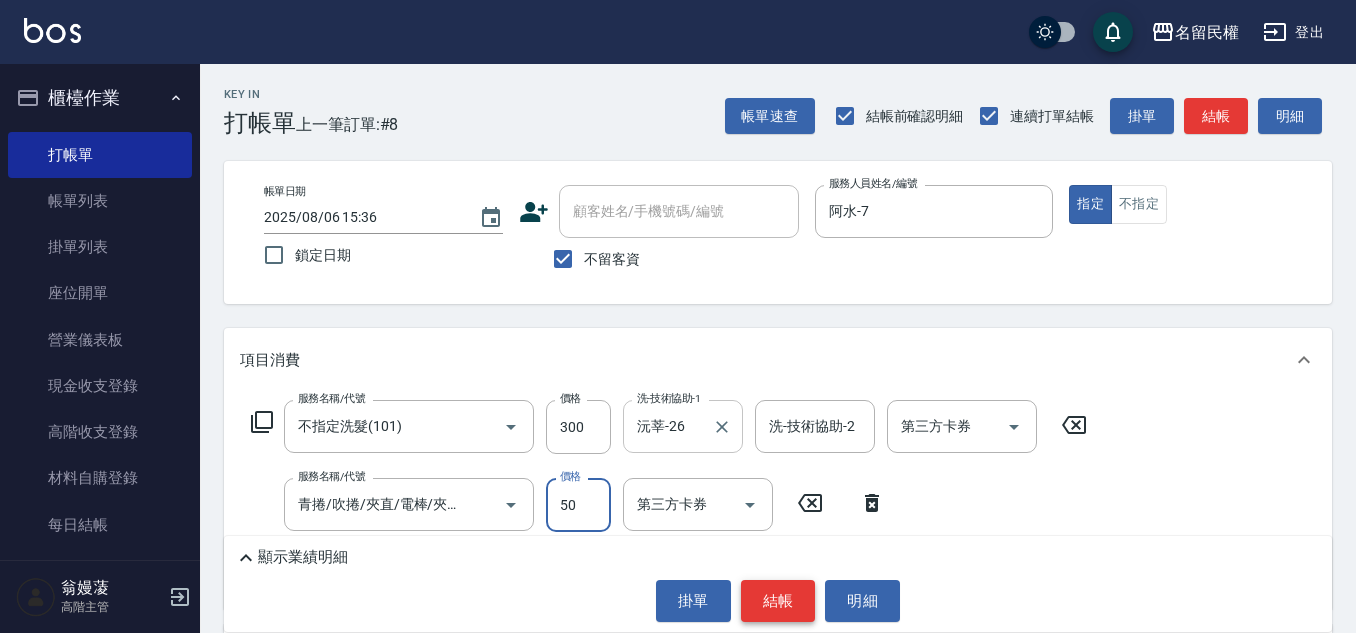 click on "結帳" at bounding box center (778, 601) 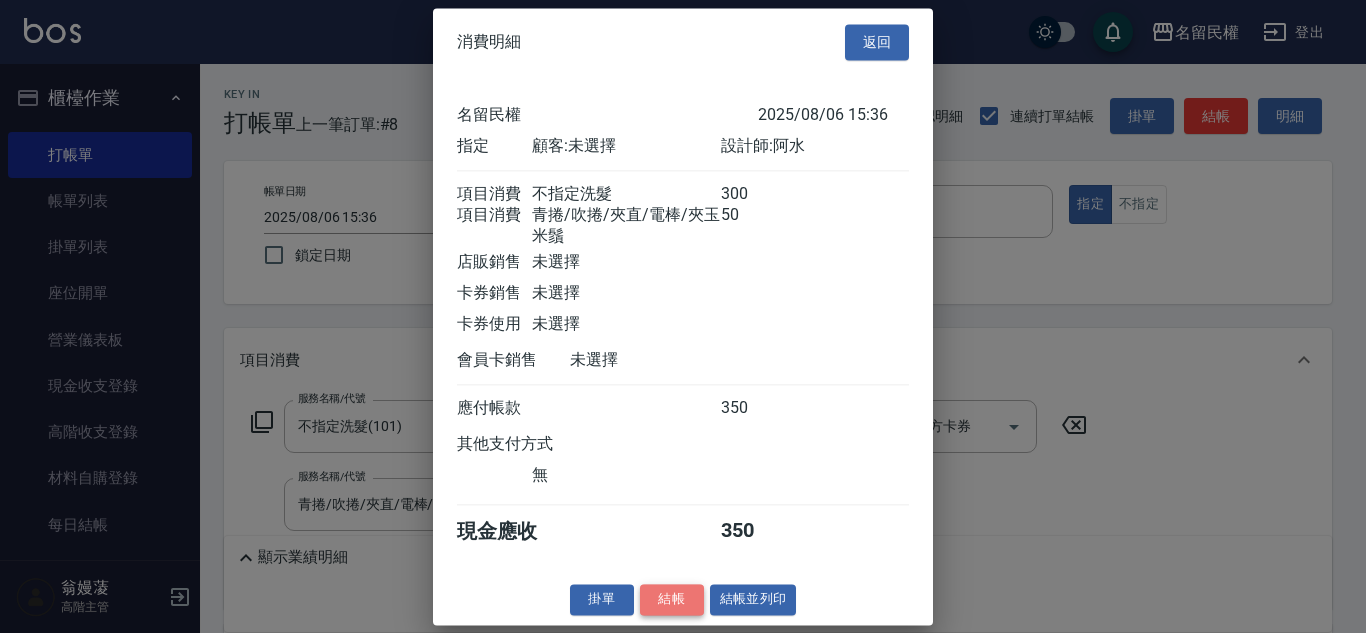 click on "結帳" at bounding box center [672, 599] 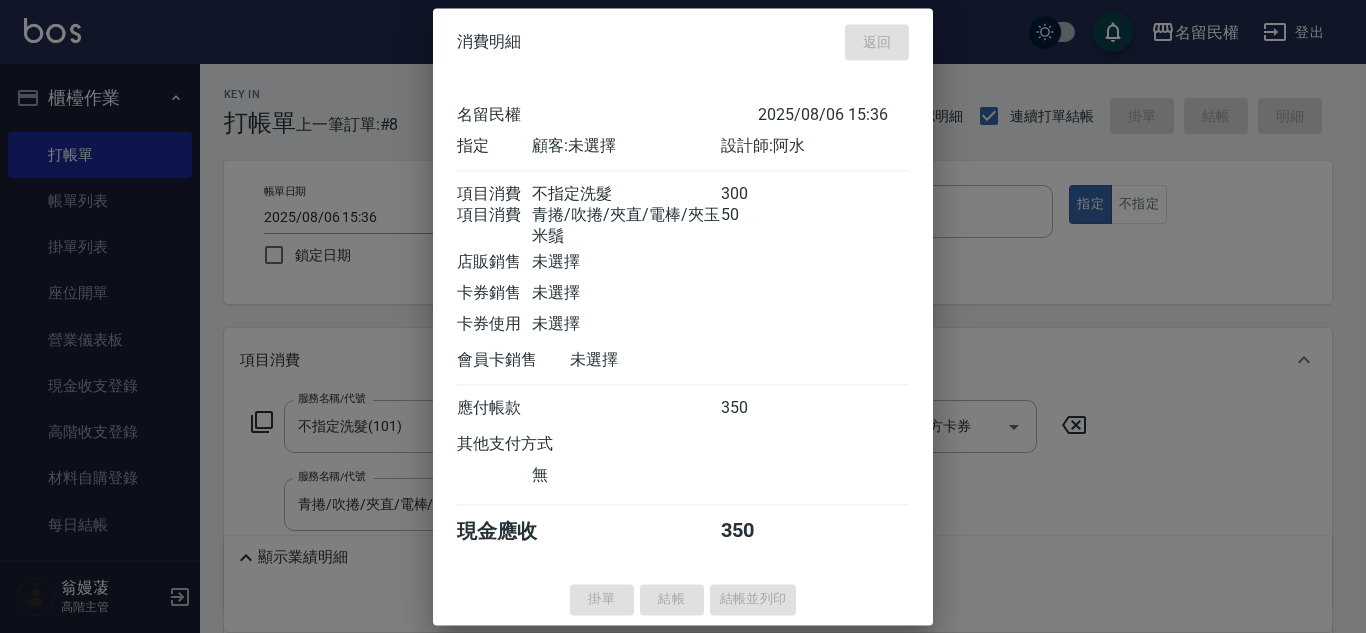 type on "2025/08/06 15:41" 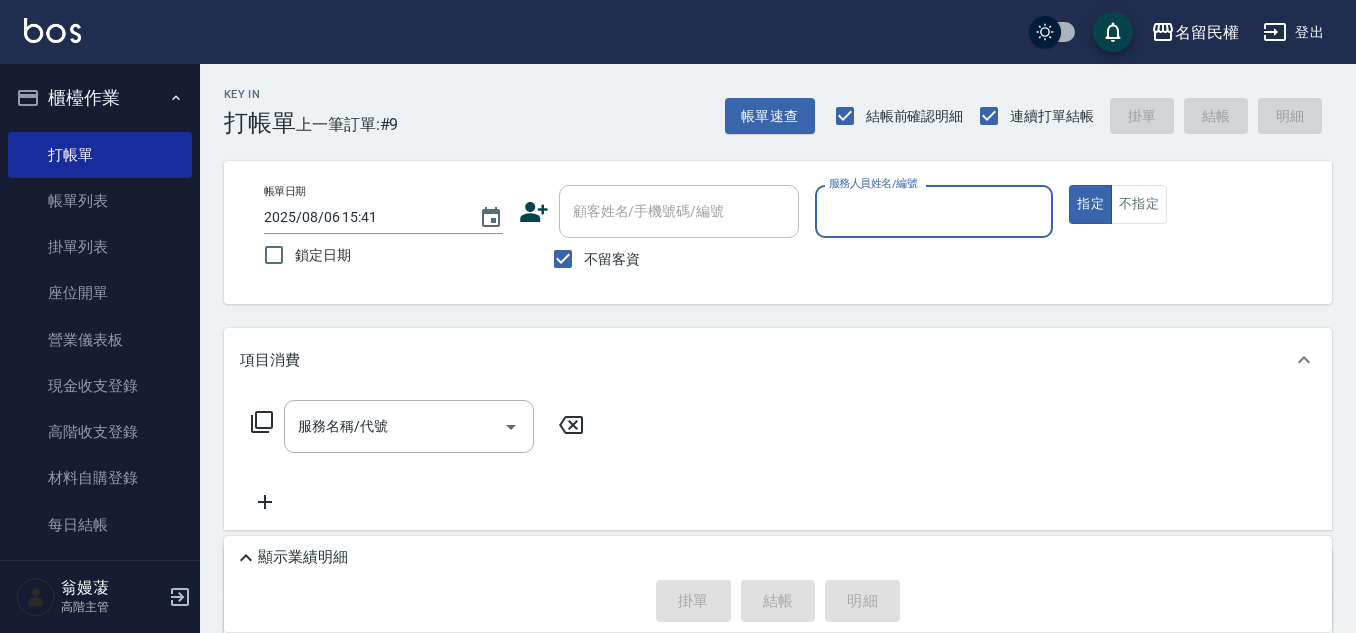 type on "7" 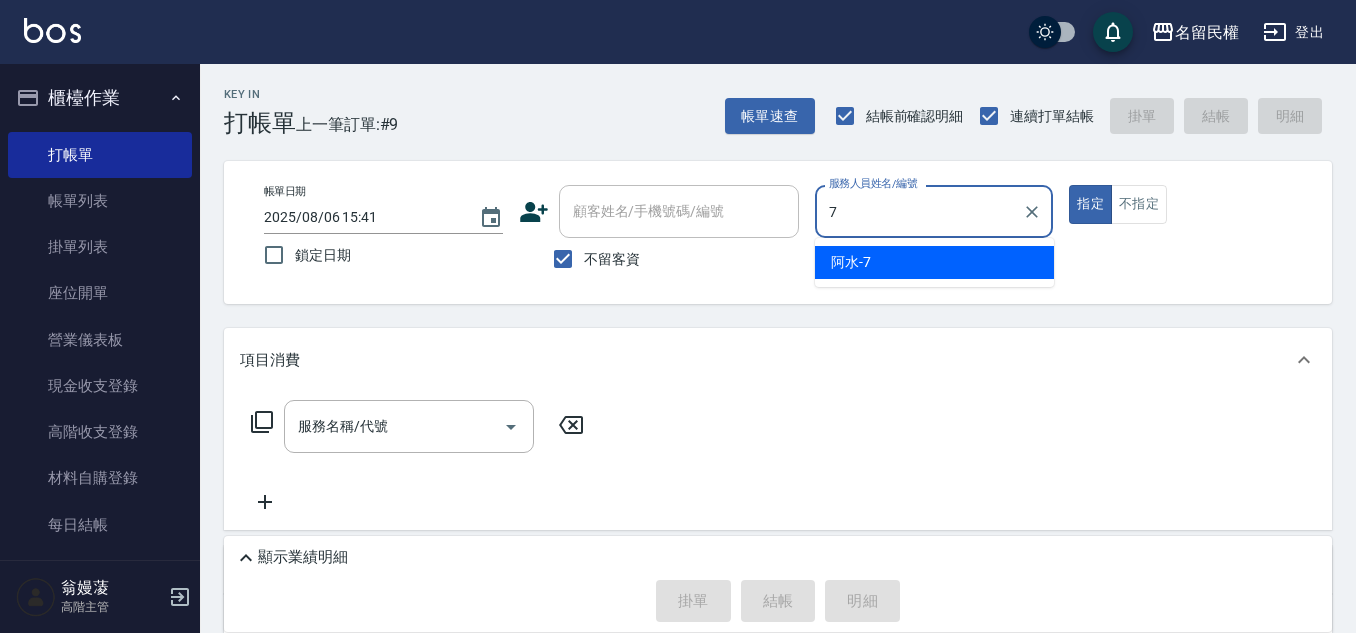 type 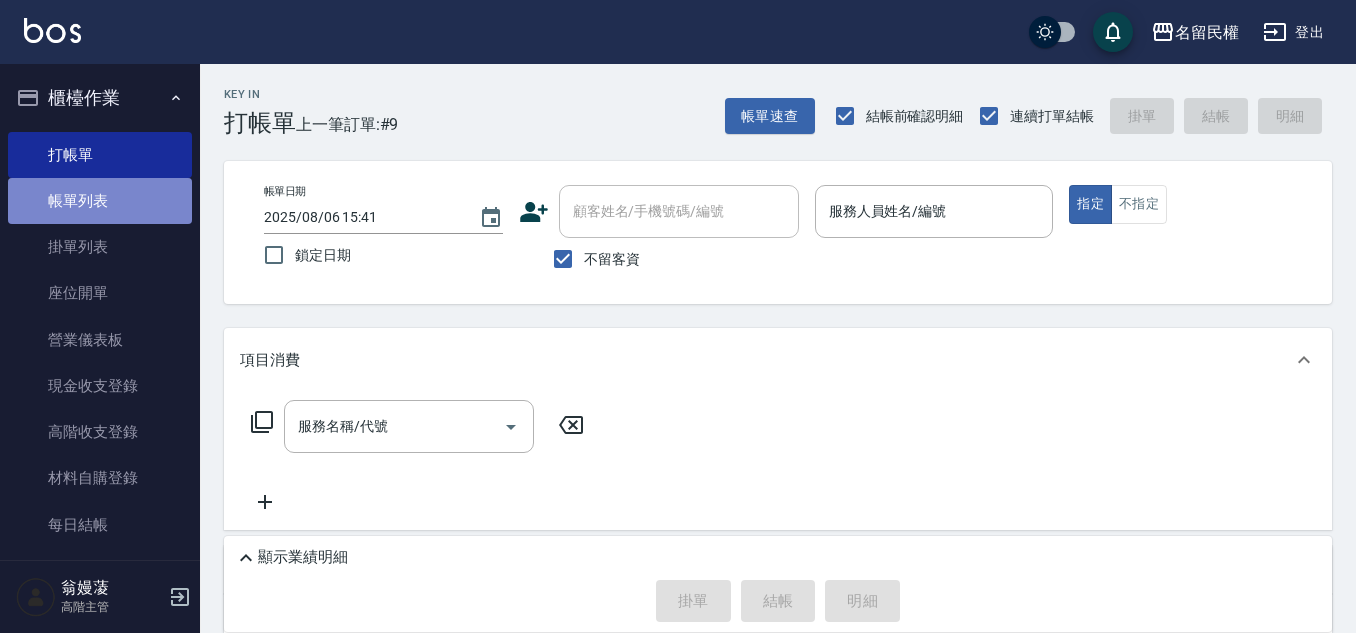 click on "帳單列表" at bounding box center (100, 201) 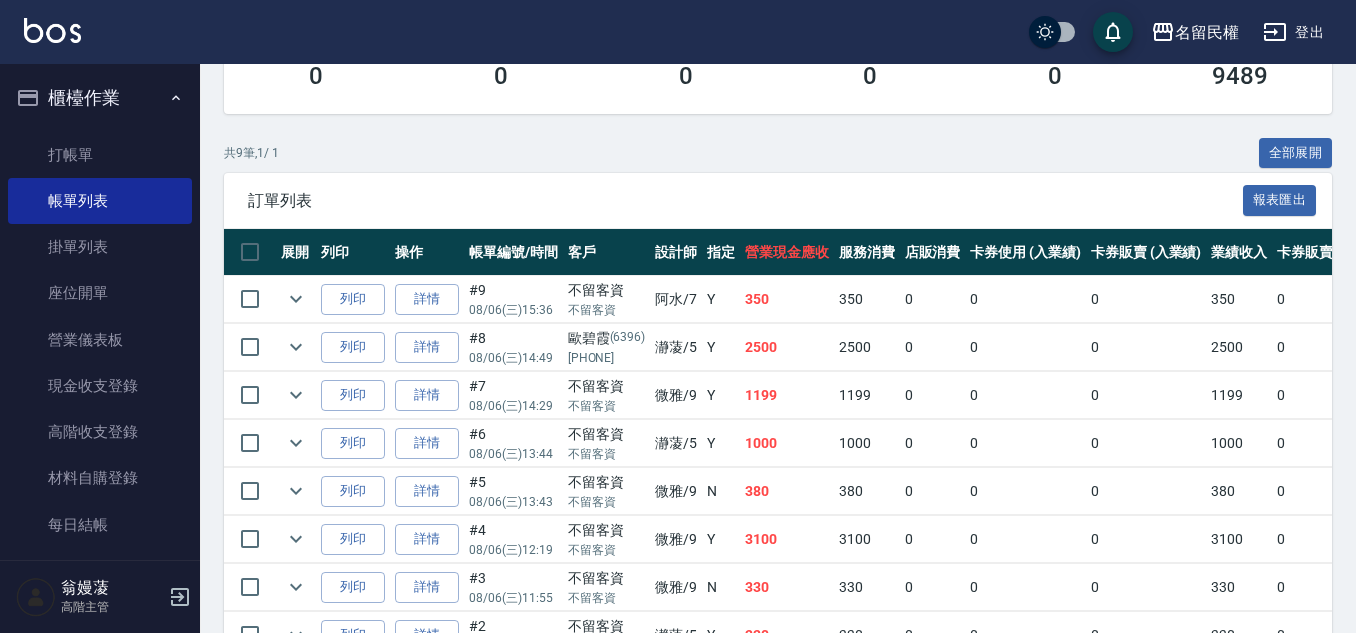 scroll, scrollTop: 400, scrollLeft: 0, axis: vertical 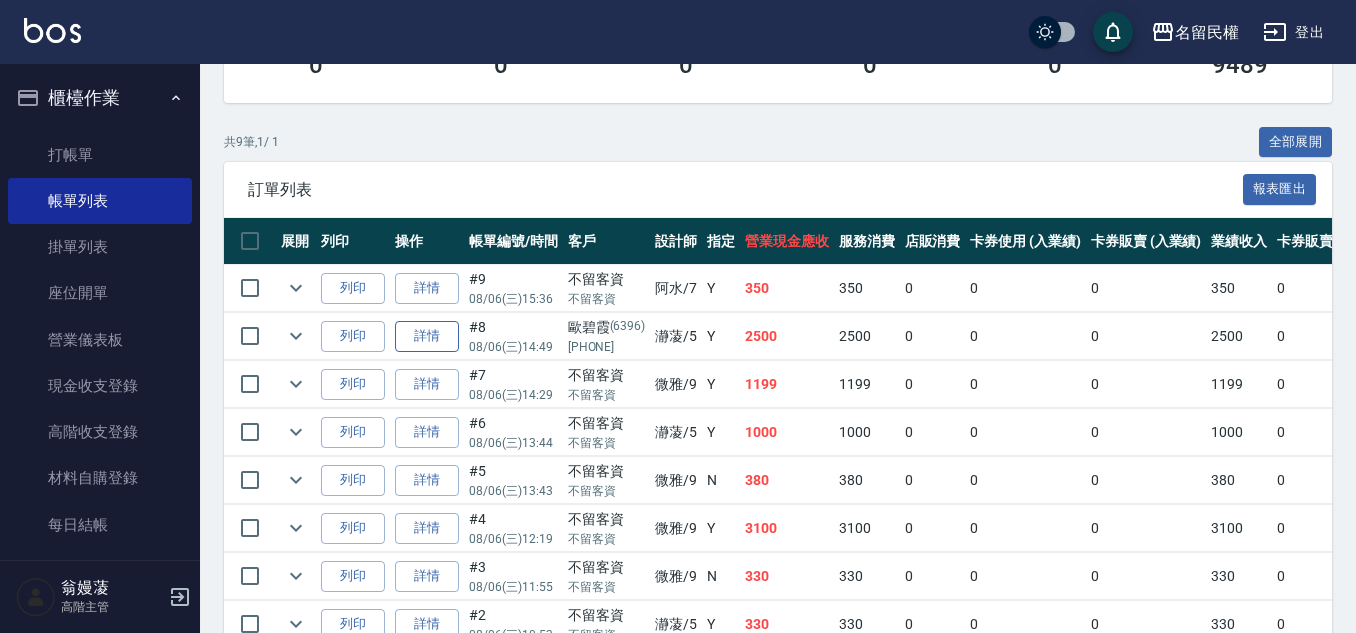 click on "詳情" at bounding box center (427, 336) 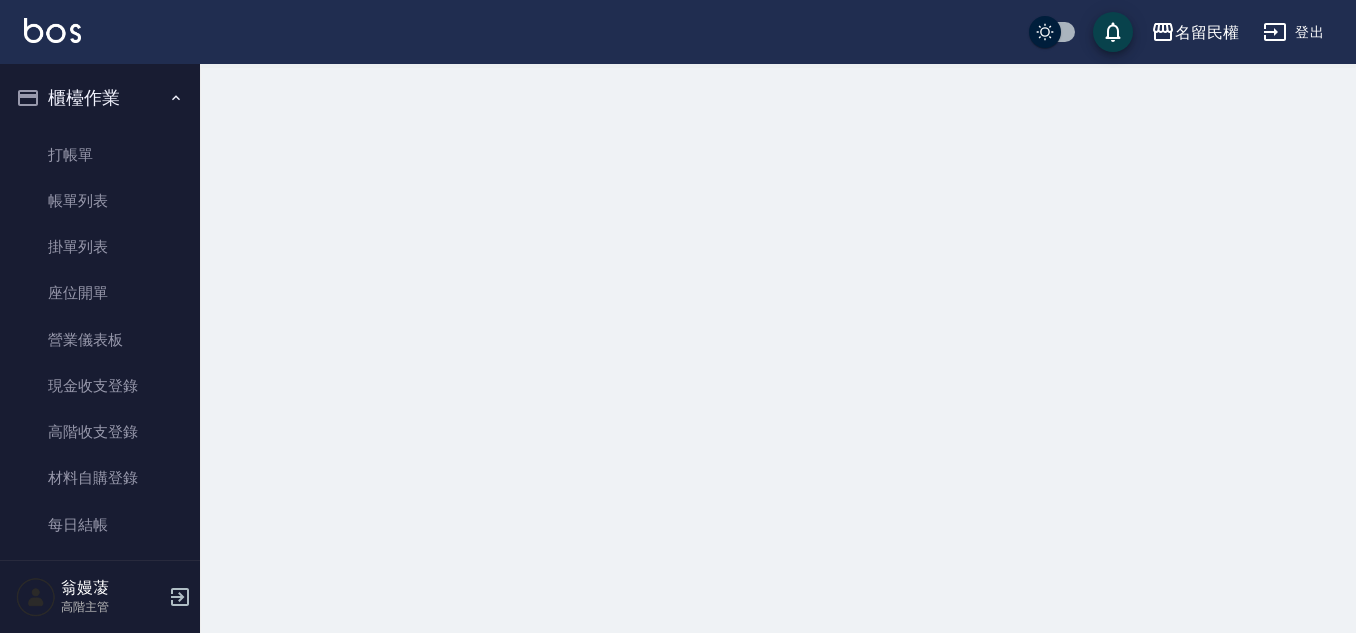 scroll, scrollTop: 0, scrollLeft: 0, axis: both 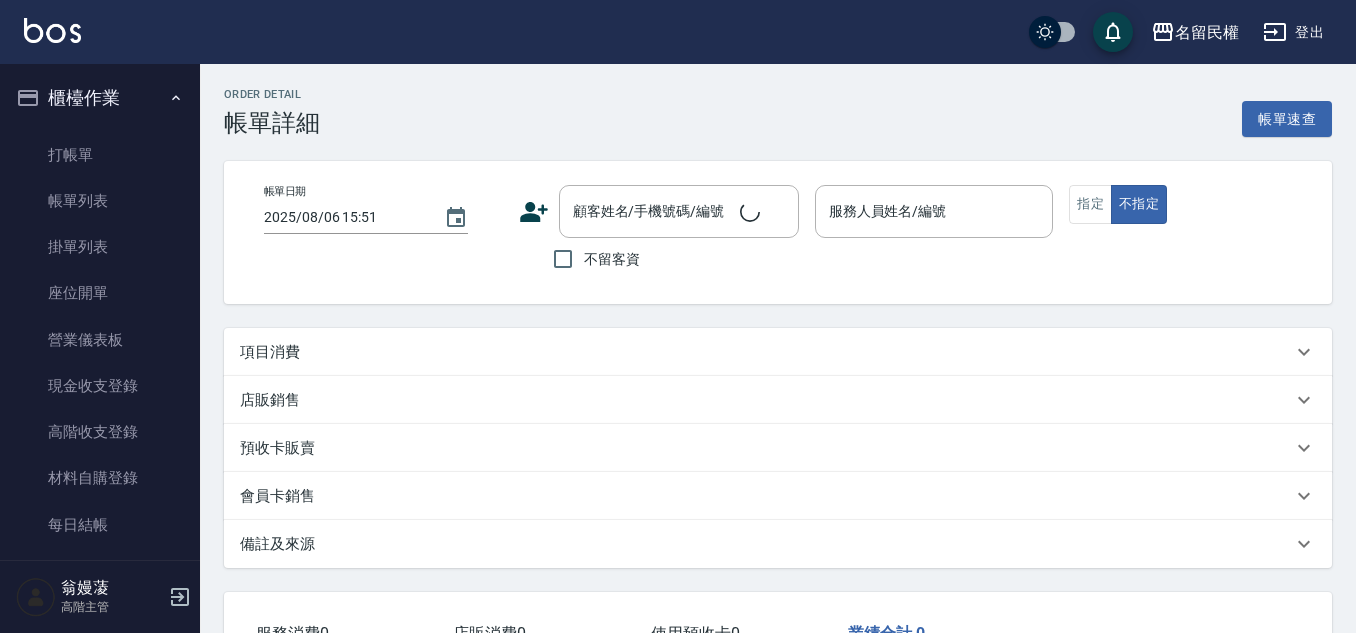 type on "2025/08/06 14:49" 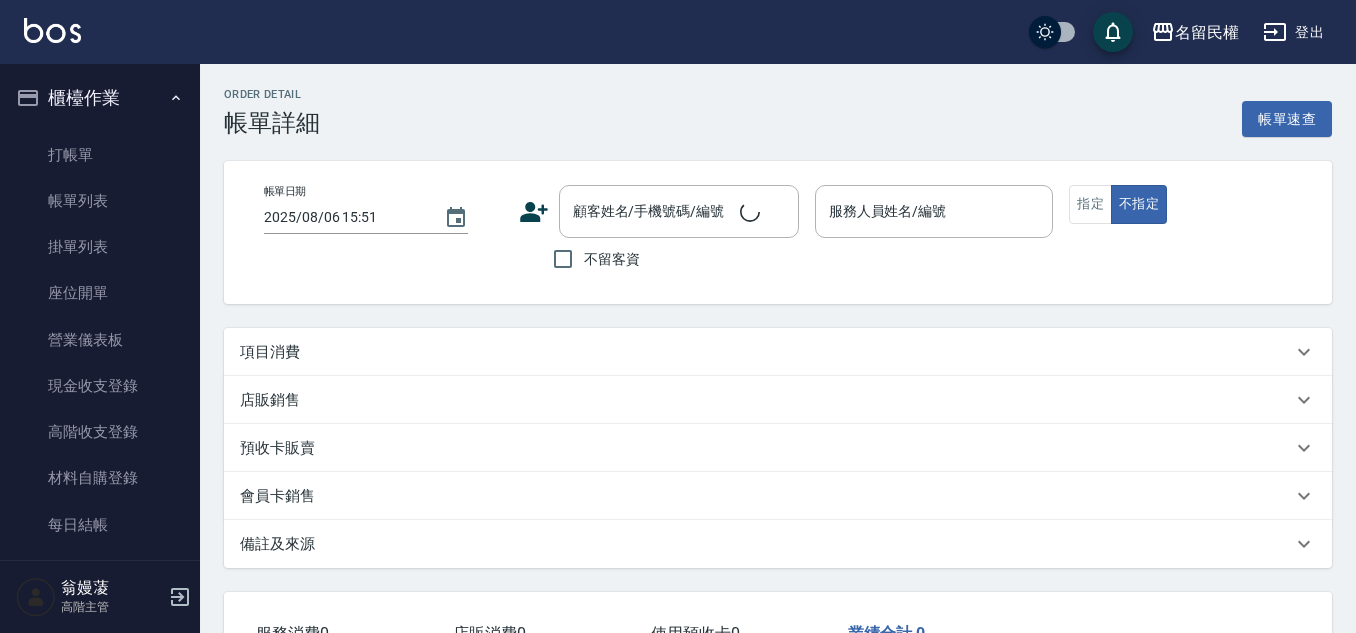 type on "瀞蓤-5" 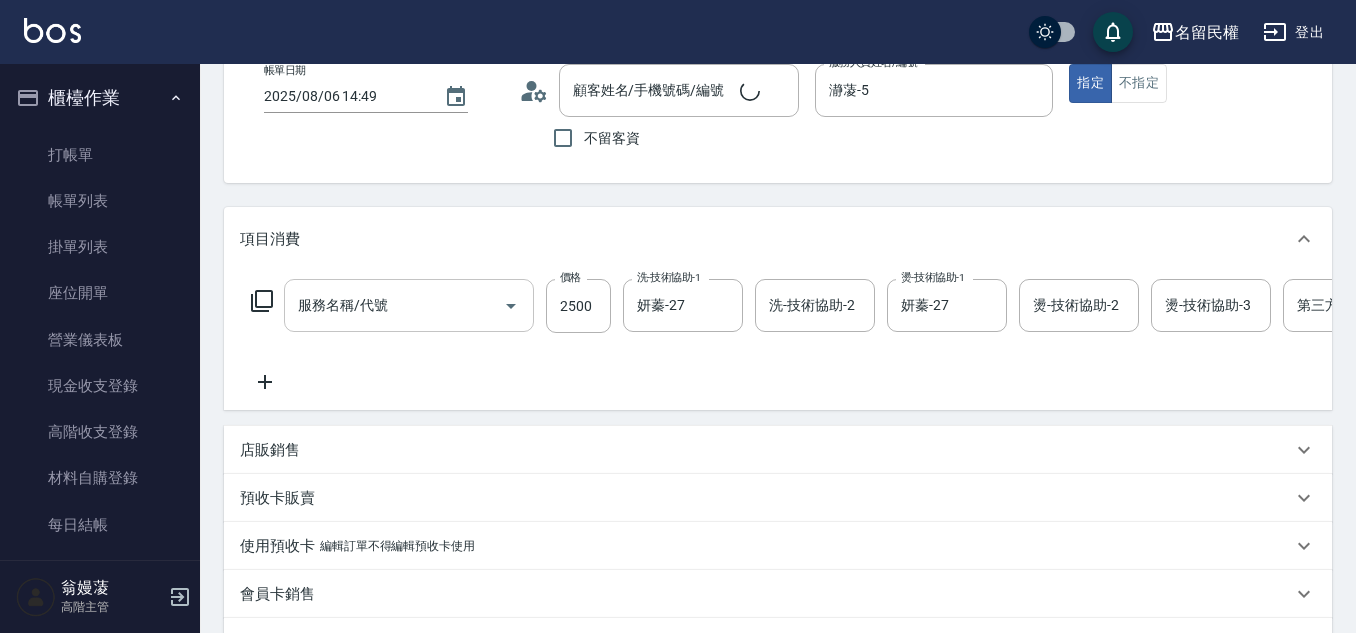 type on "[NAME]/[PHONE]/[NUMBER]" 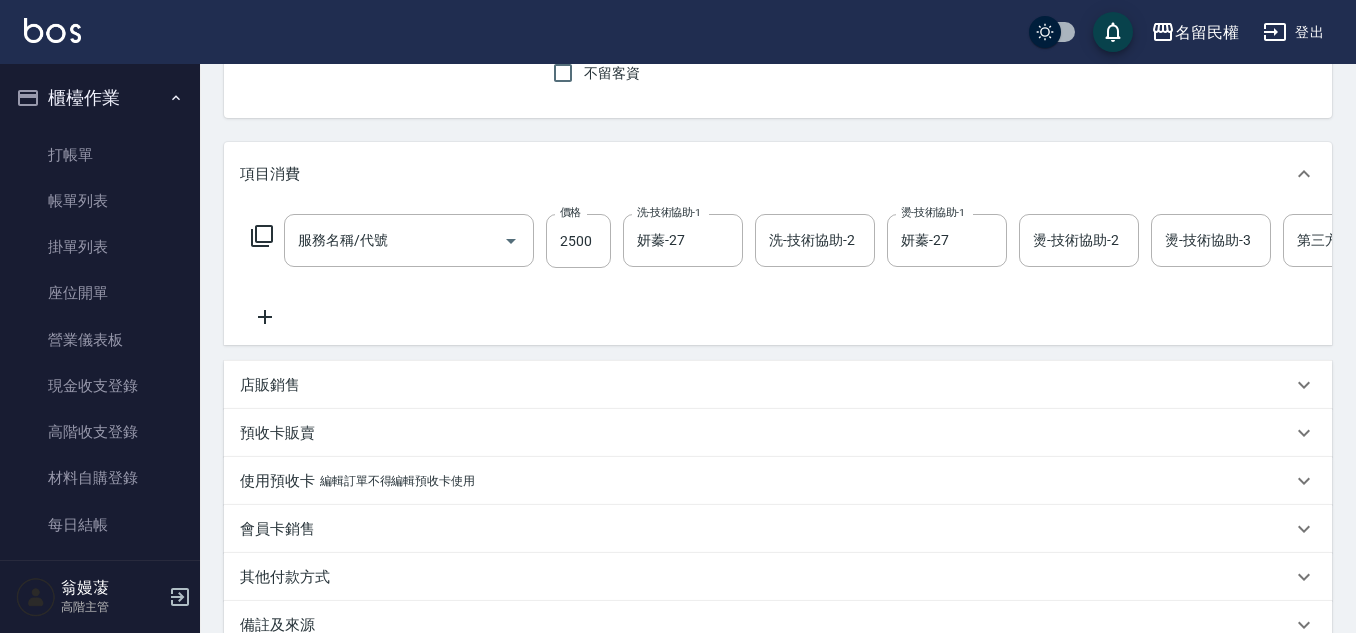 type on "燙髮(302)" 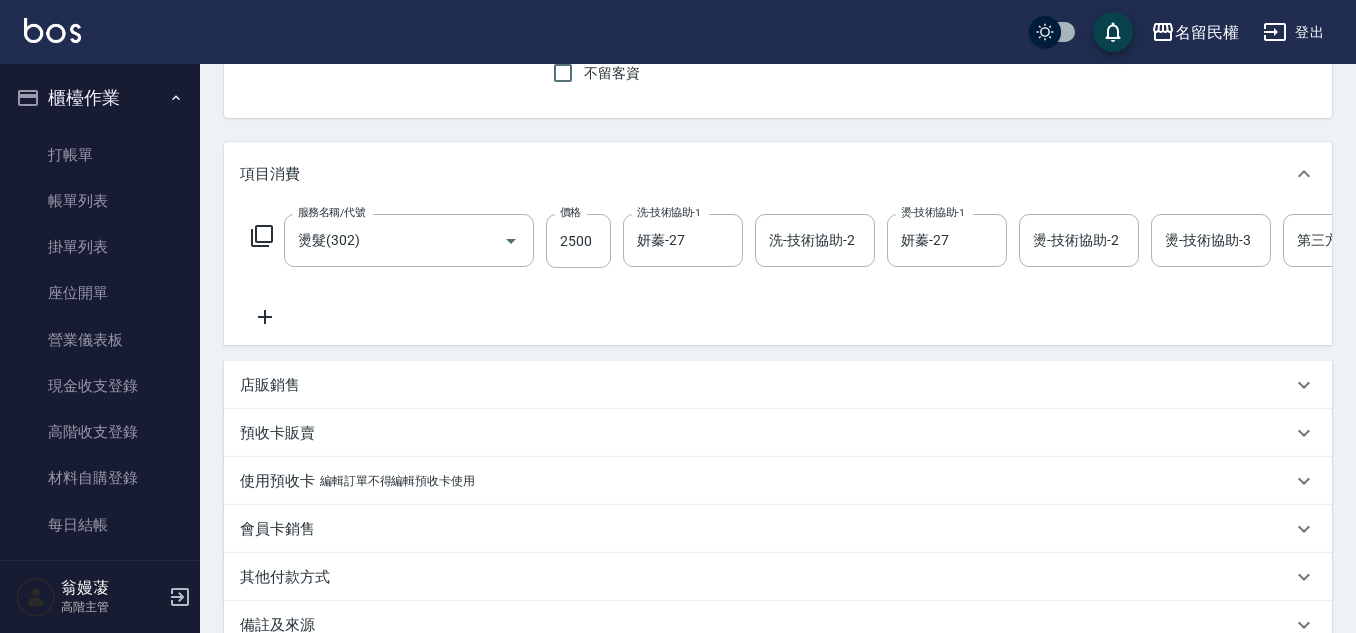 scroll, scrollTop: 200, scrollLeft: 0, axis: vertical 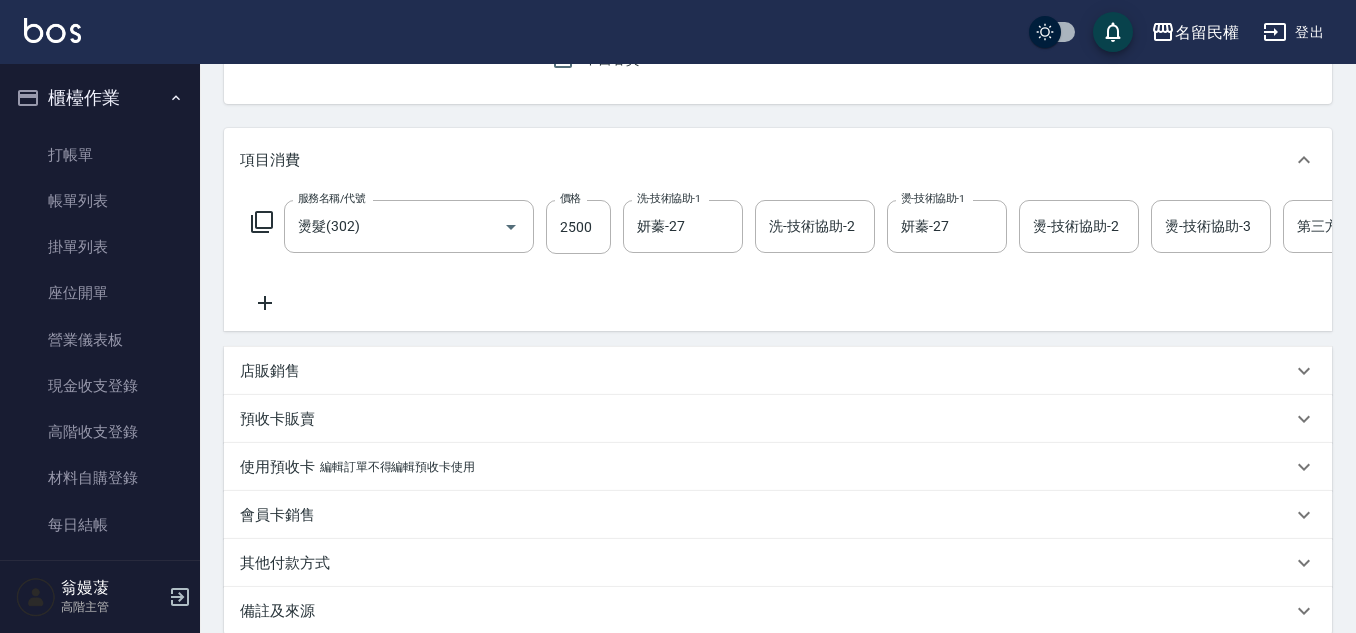 click on "店販銷售" at bounding box center (270, 371) 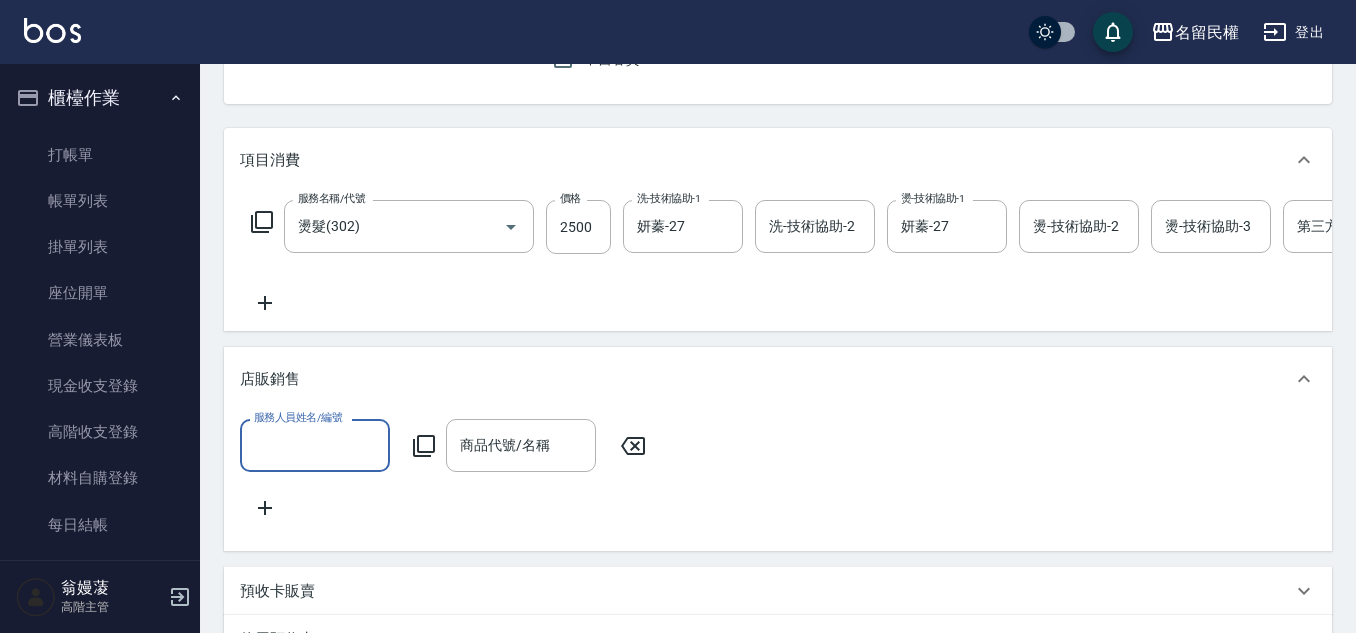 scroll, scrollTop: 0, scrollLeft: 0, axis: both 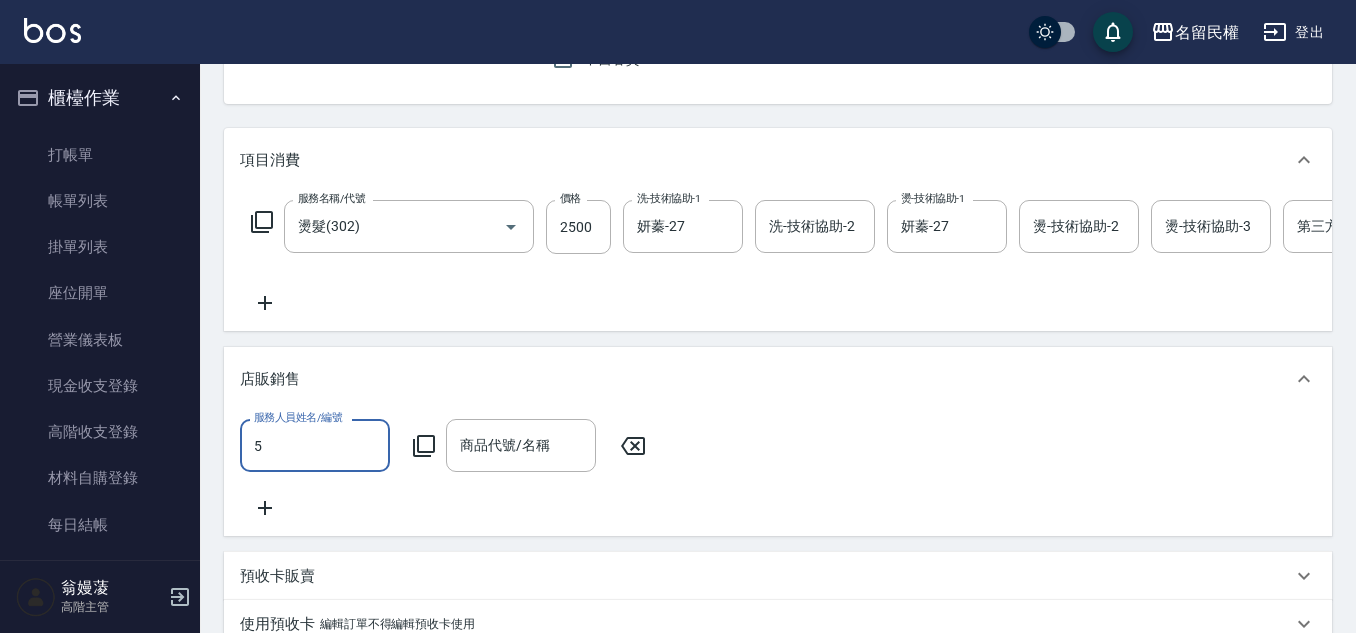type on "瀞蓤-5" 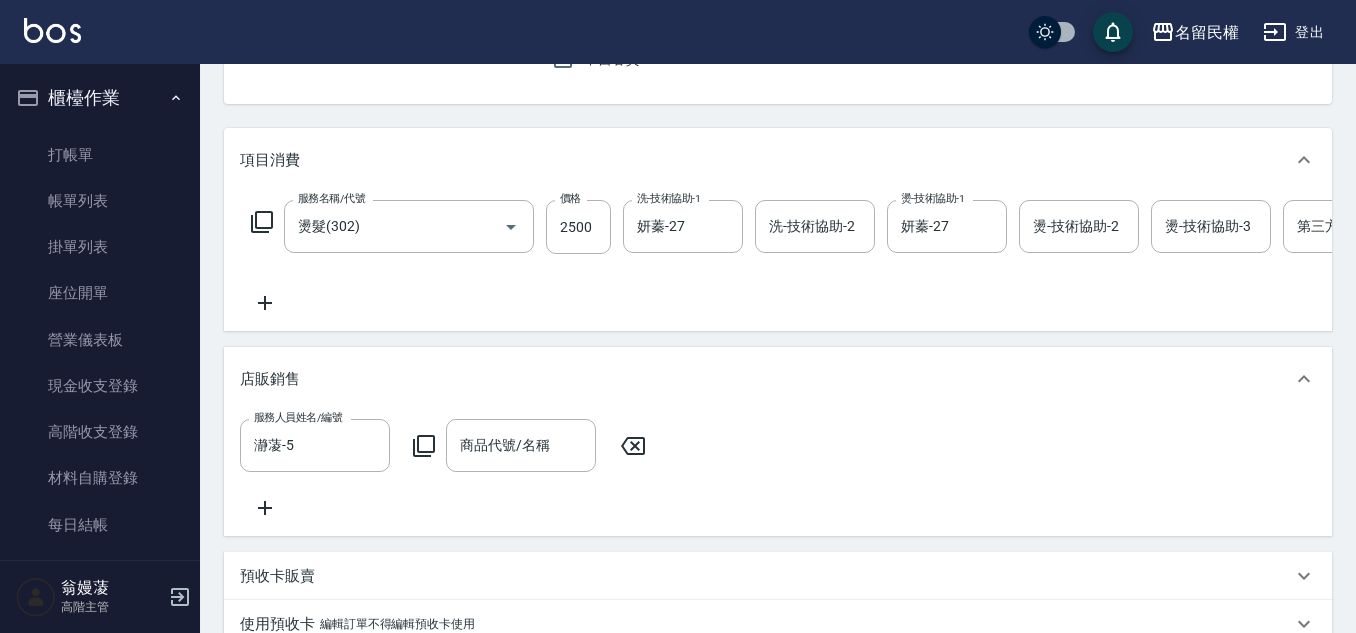 click 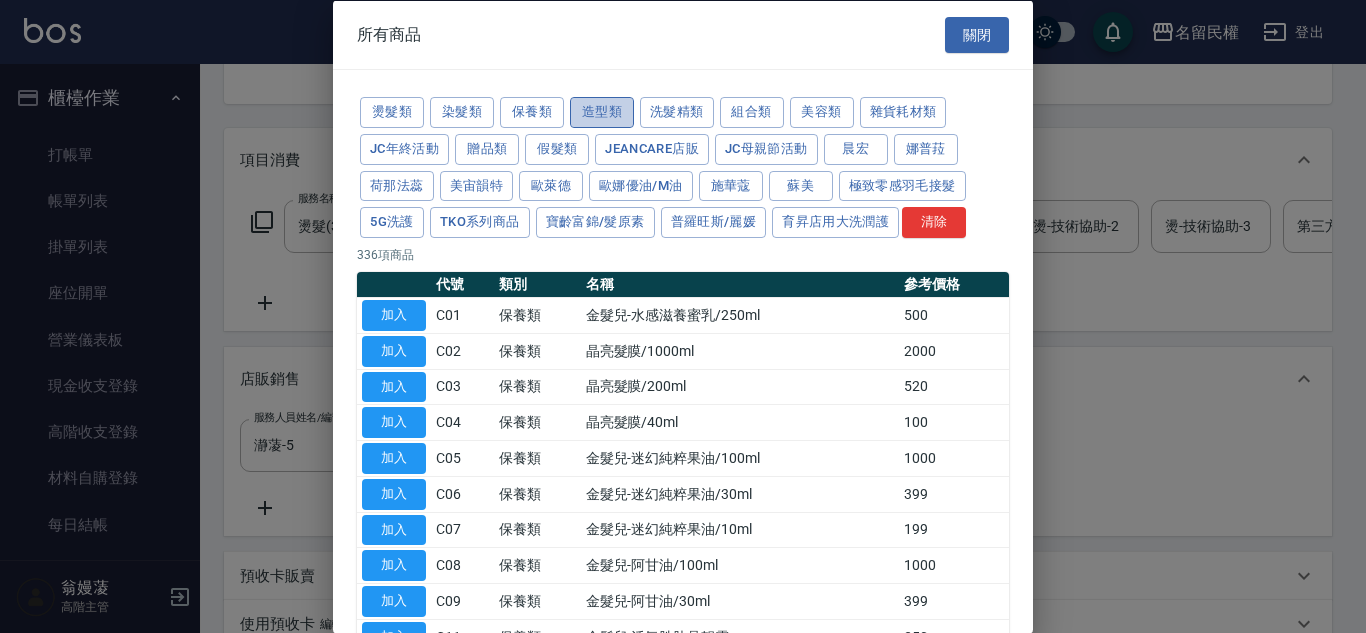 drag, startPoint x: 597, startPoint y: 110, endPoint x: 602, endPoint y: 124, distance: 14.866069 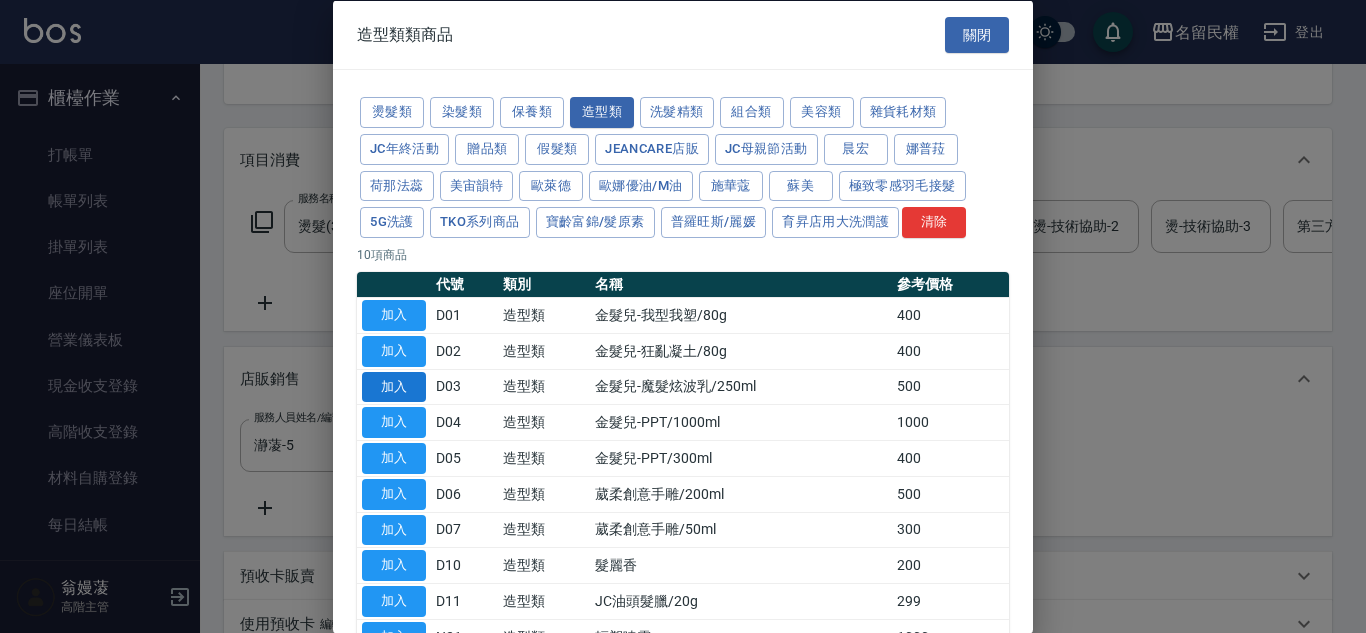 click on "加入" at bounding box center [394, 386] 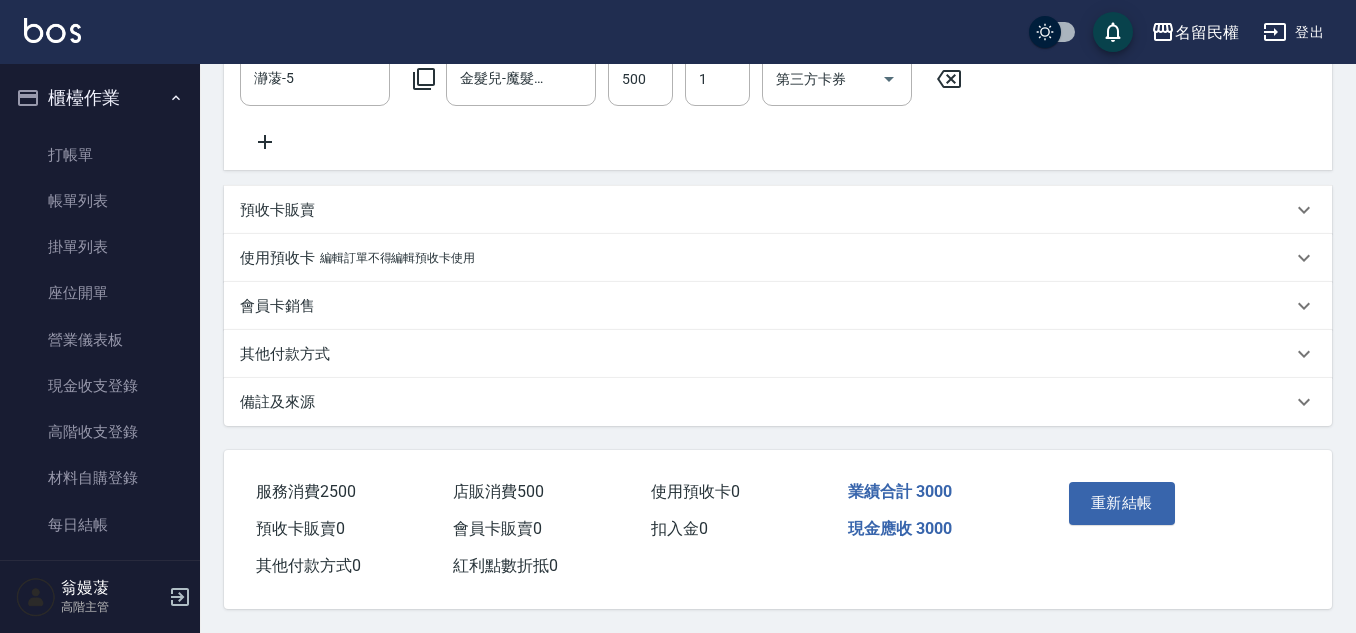 scroll, scrollTop: 606, scrollLeft: 0, axis: vertical 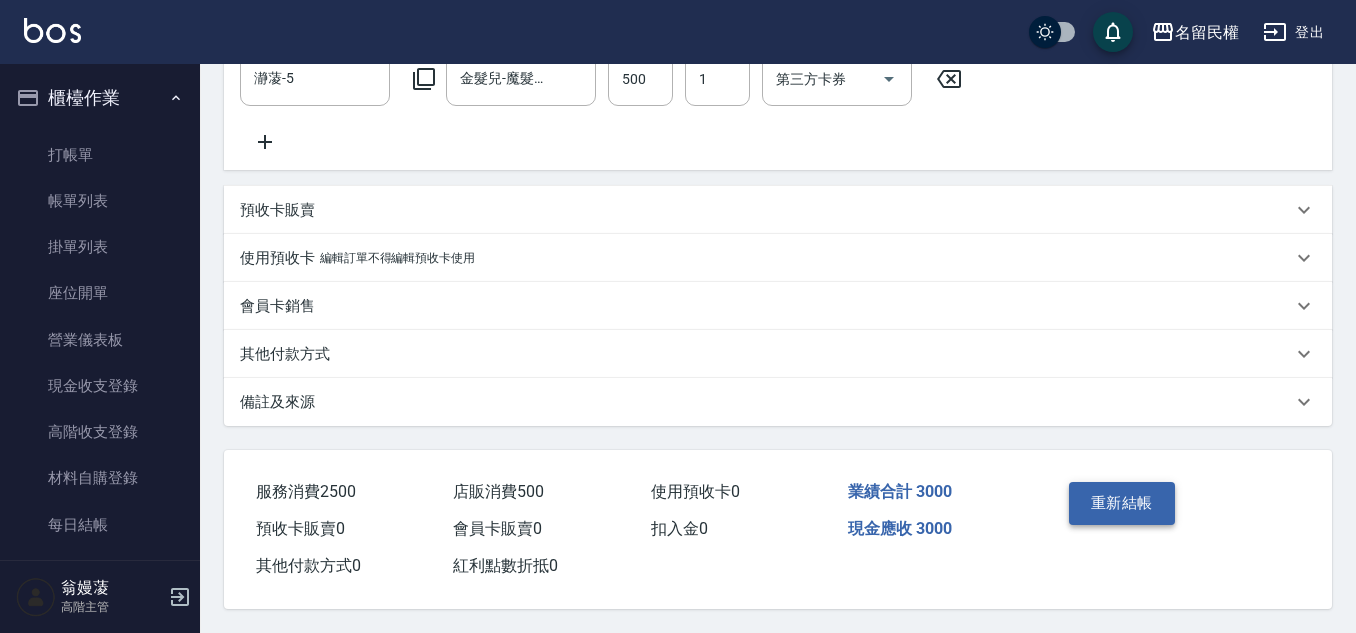 click on "重新結帳" at bounding box center (1122, 503) 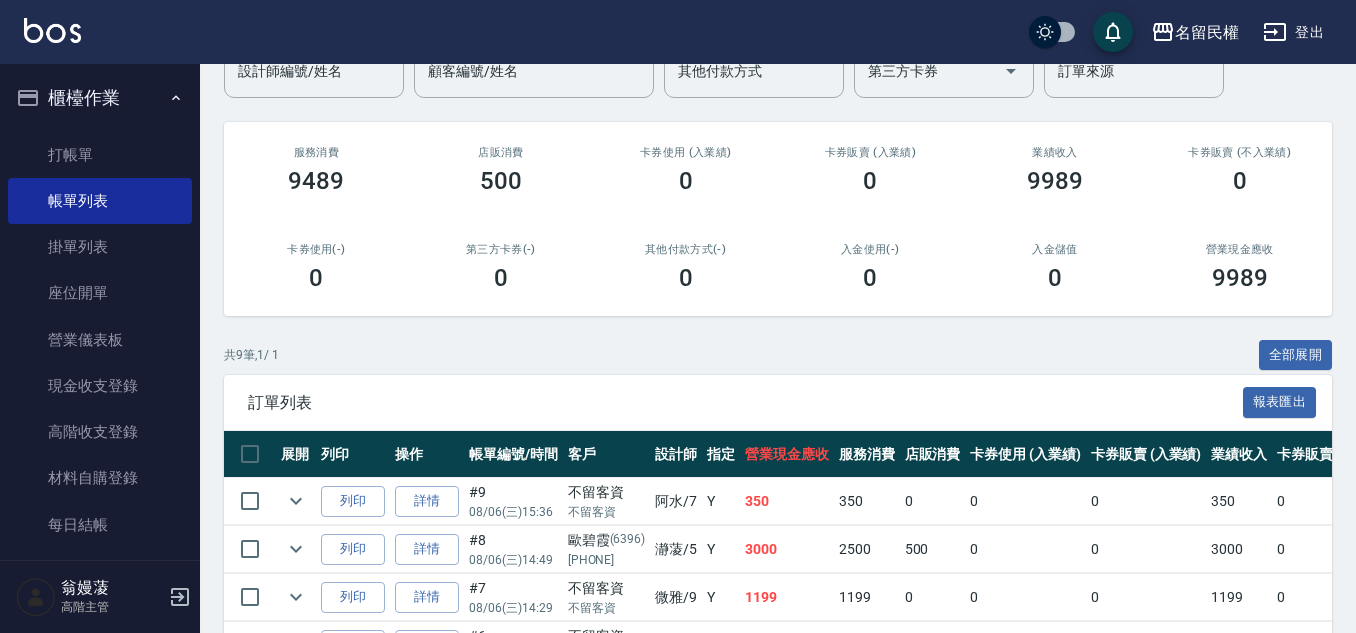 scroll, scrollTop: 400, scrollLeft: 0, axis: vertical 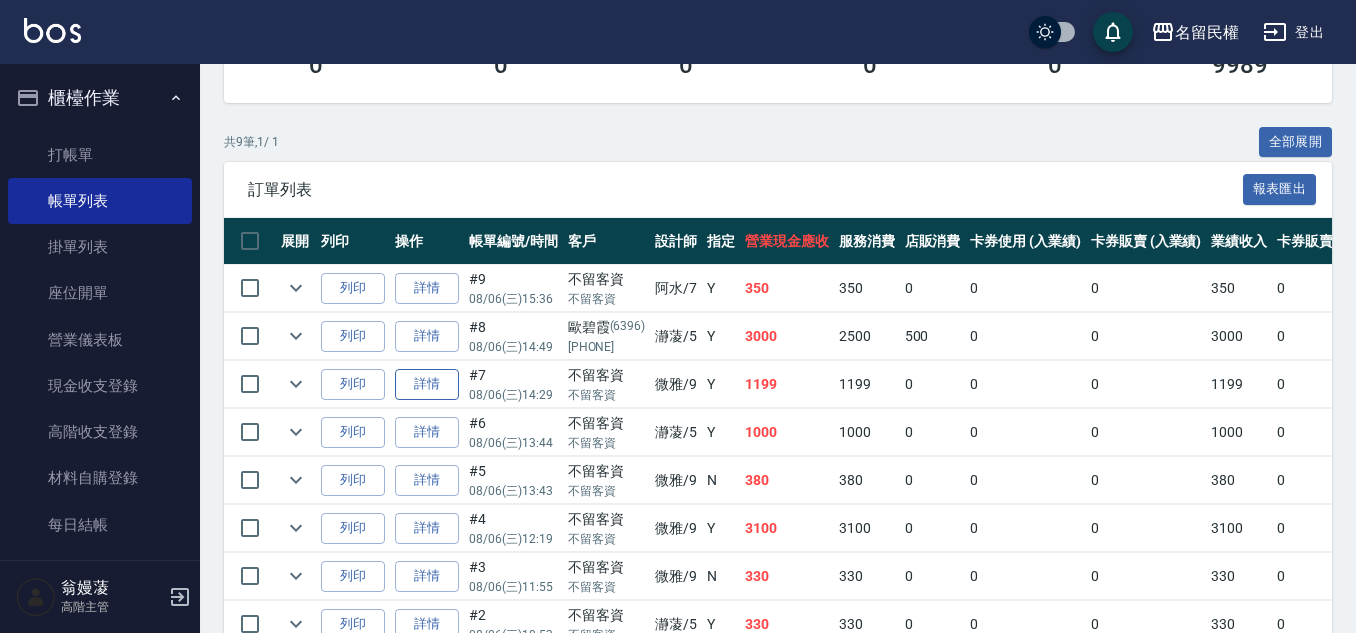 click on "詳情" at bounding box center (427, 384) 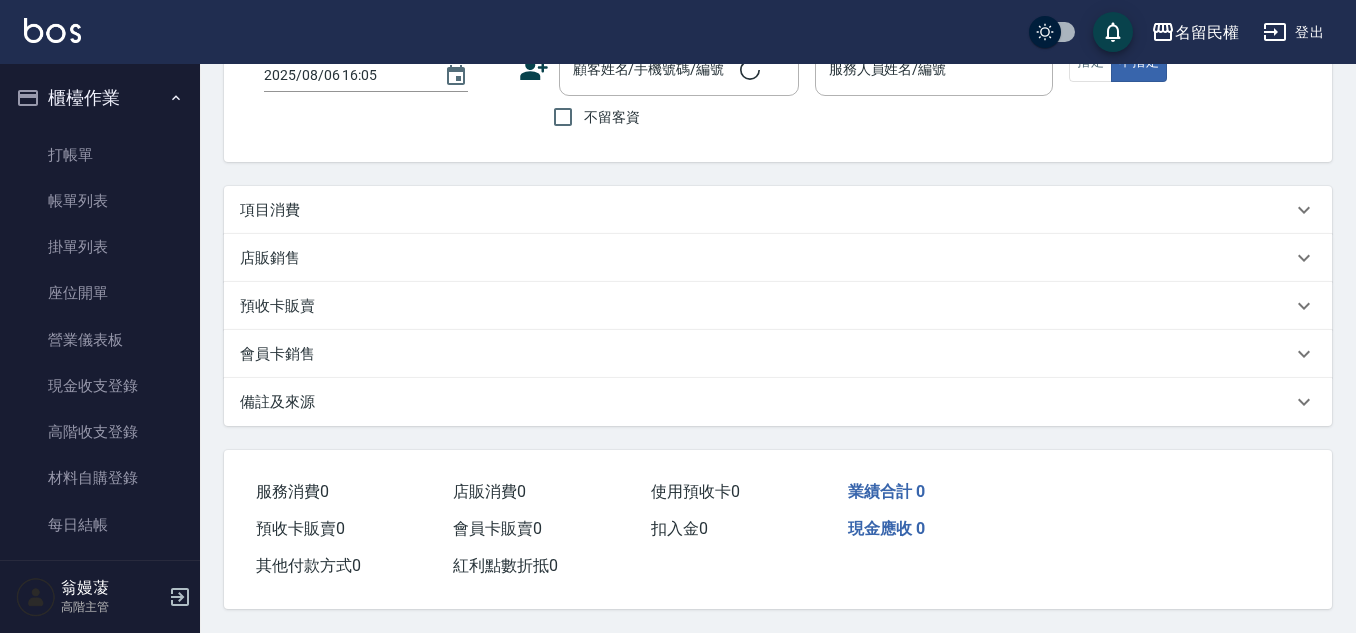 scroll, scrollTop: 0, scrollLeft: 0, axis: both 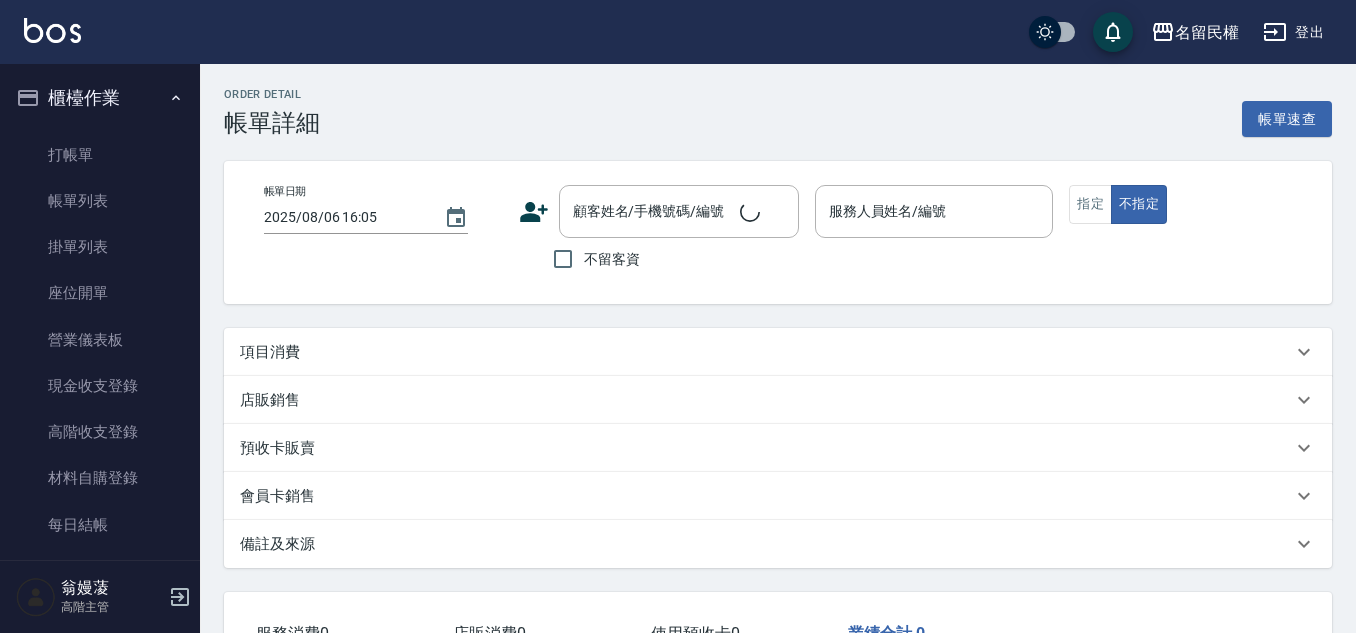 type on "2025/08/06 14:29" 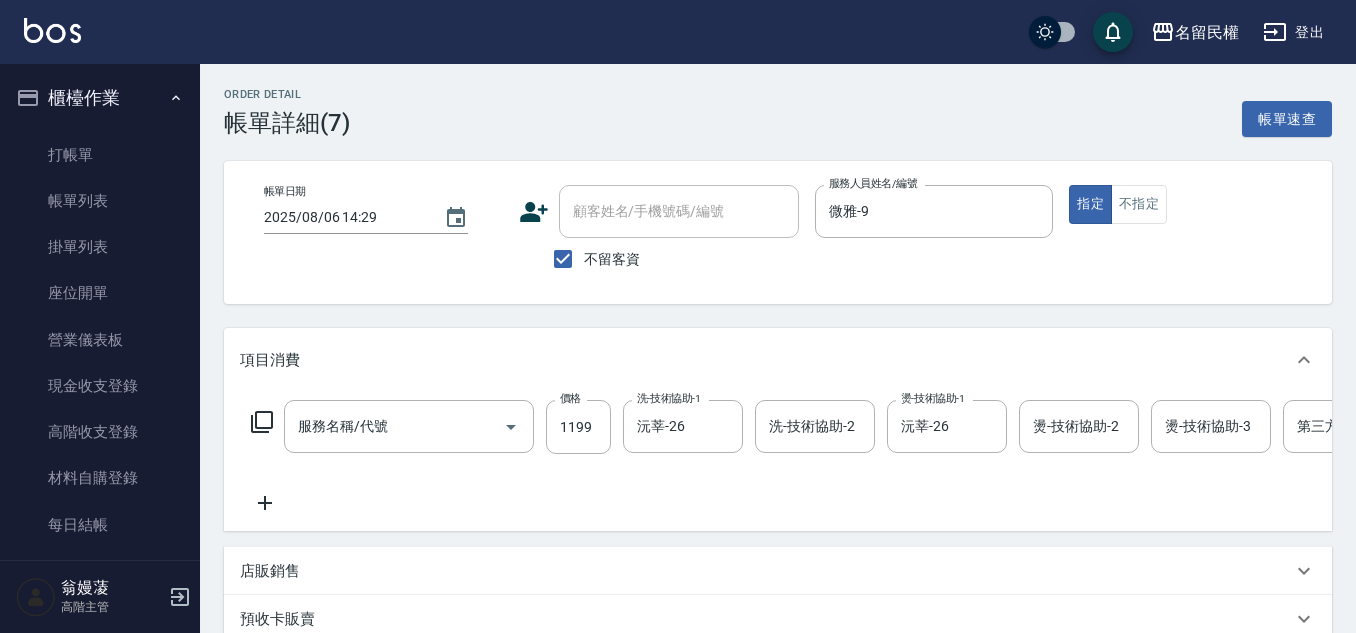 type on "燙髮(302)" 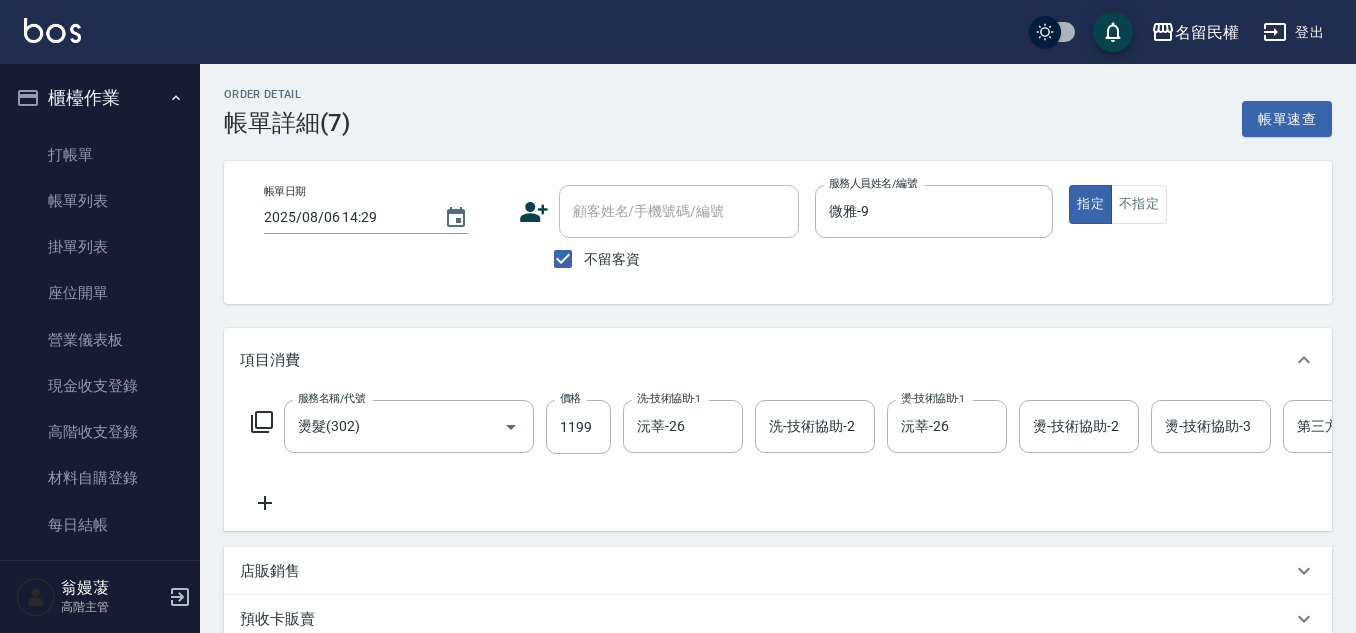 click on "店販銷售" at bounding box center (778, 571) 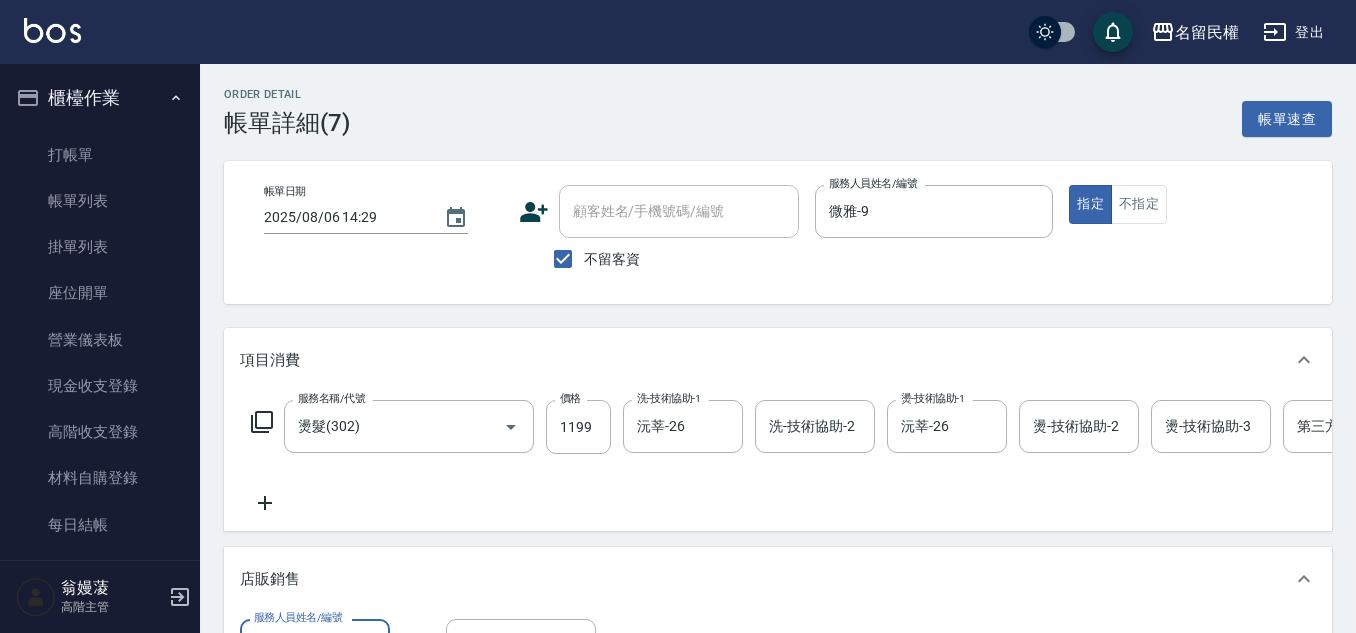 scroll, scrollTop: 0, scrollLeft: 0, axis: both 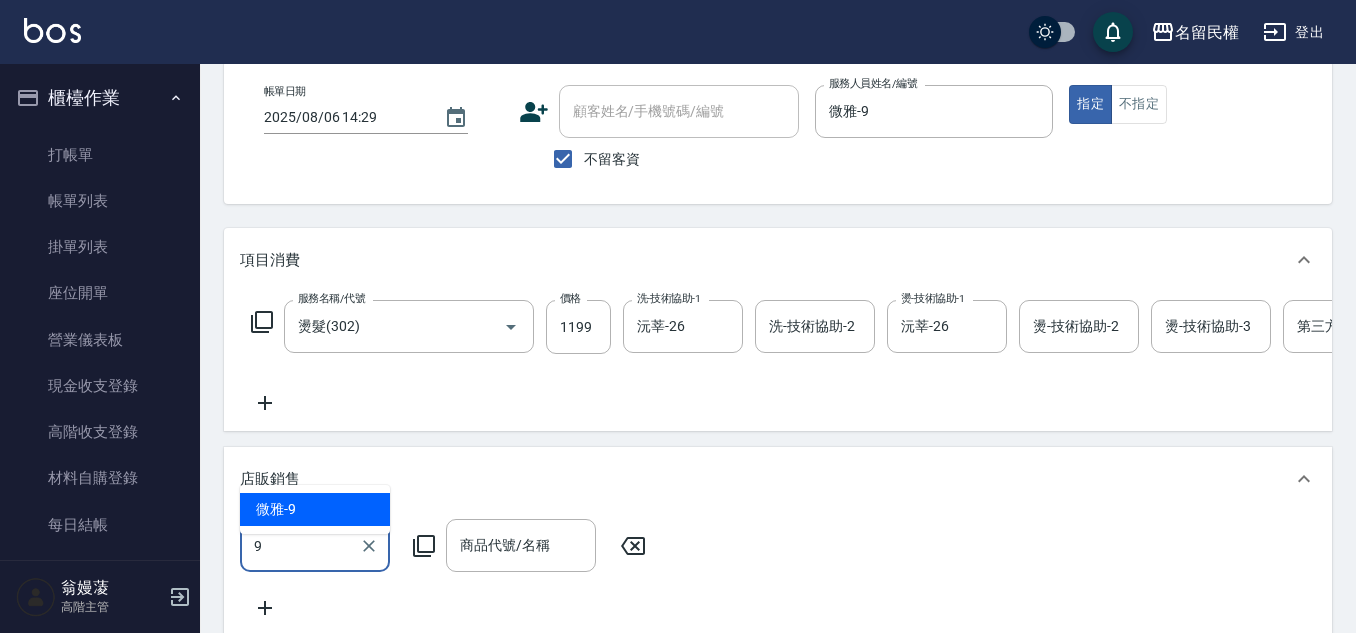 type on "微雅-9" 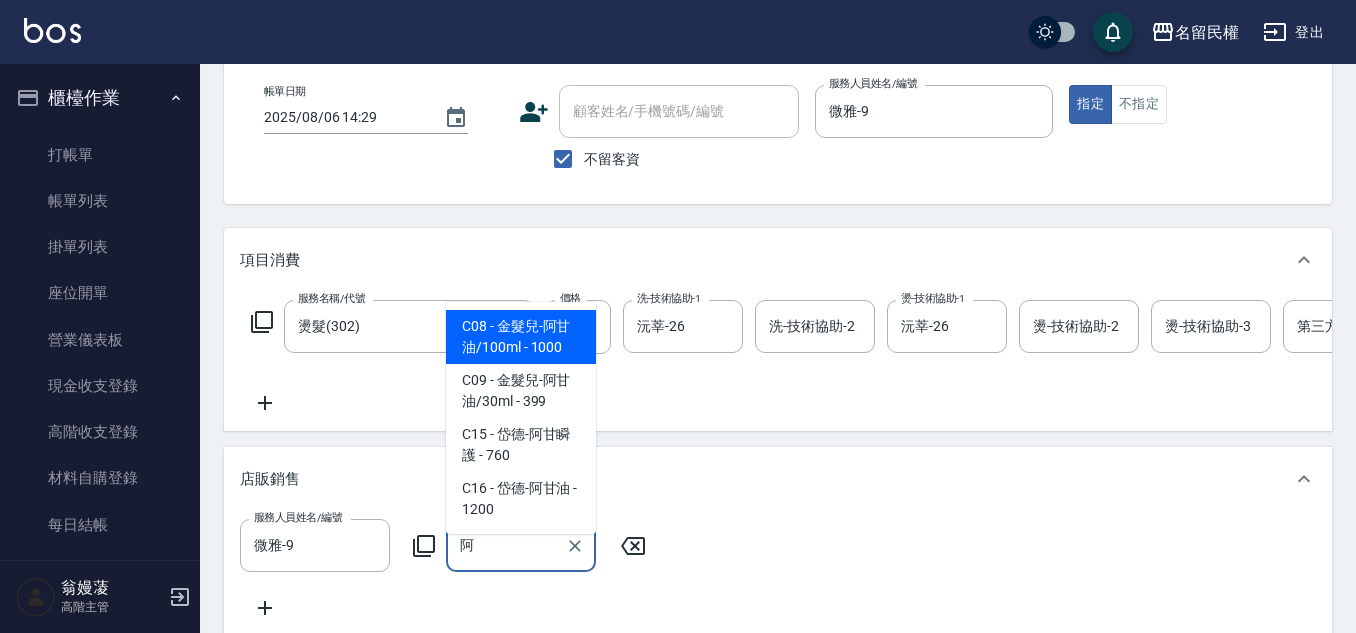 click on "C08 - 金髮兒-阿甘油/100ml - 1000" at bounding box center (521, 337) 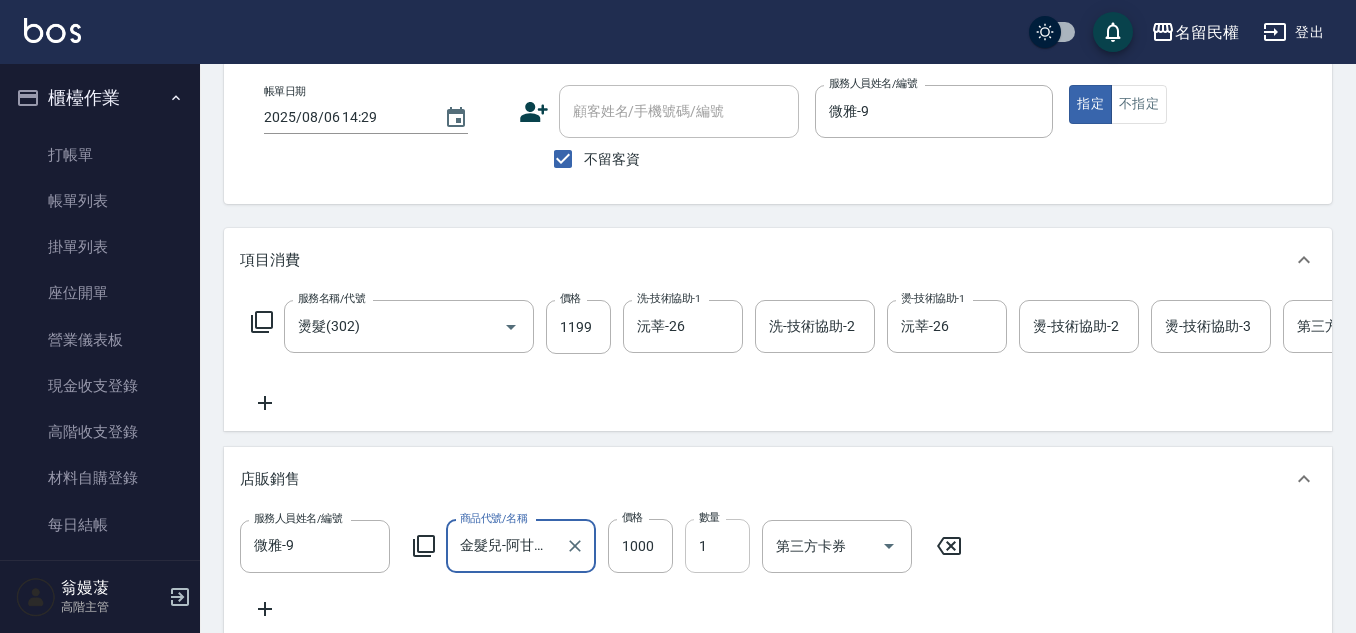 type on "金髮兒-阿甘油/100ml" 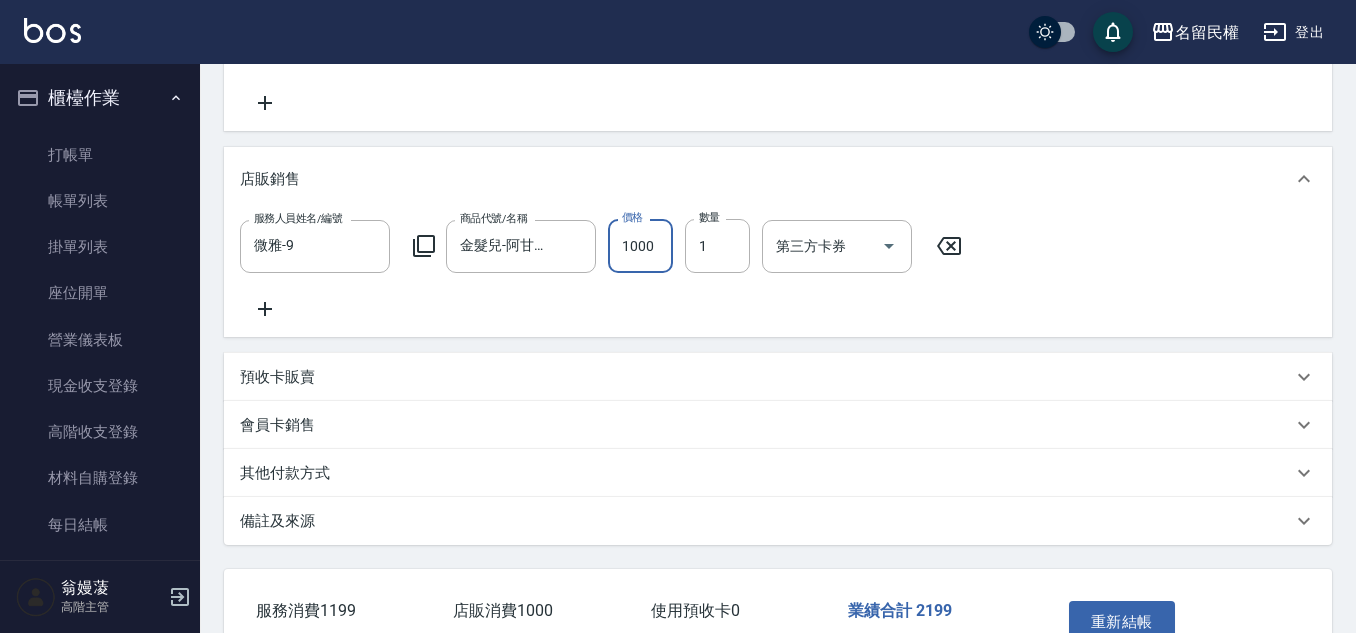scroll, scrollTop: 558, scrollLeft: 0, axis: vertical 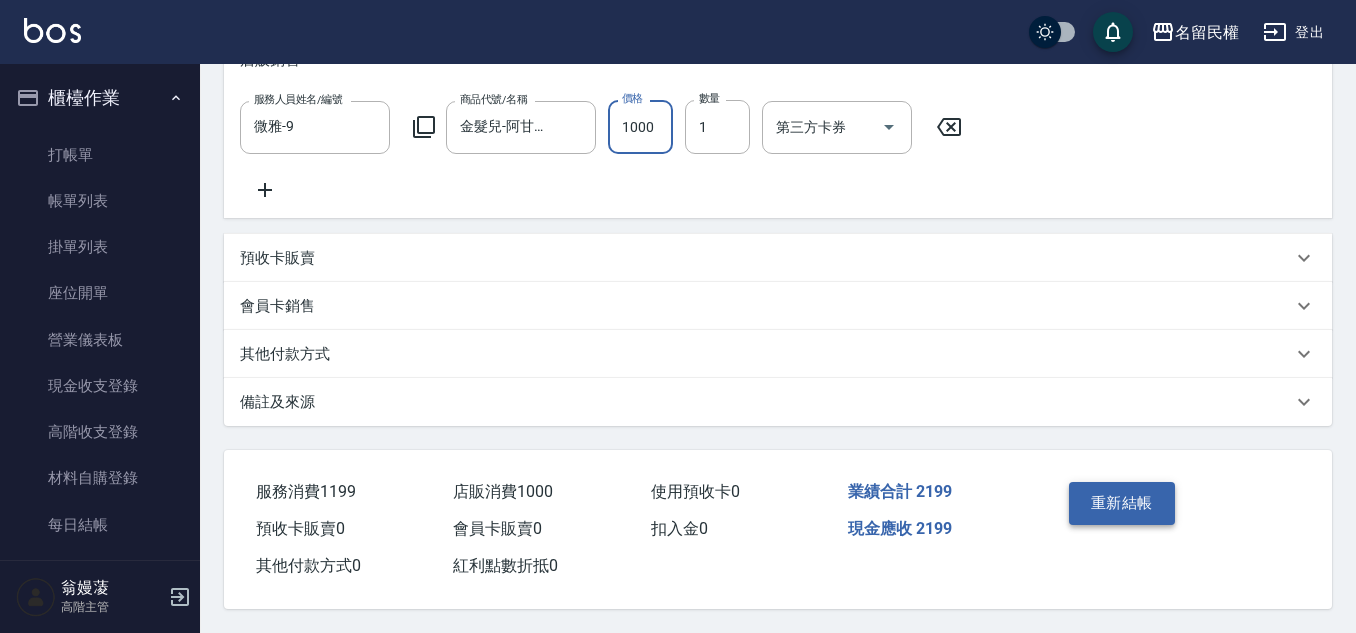 click on "重新結帳" at bounding box center [1122, 503] 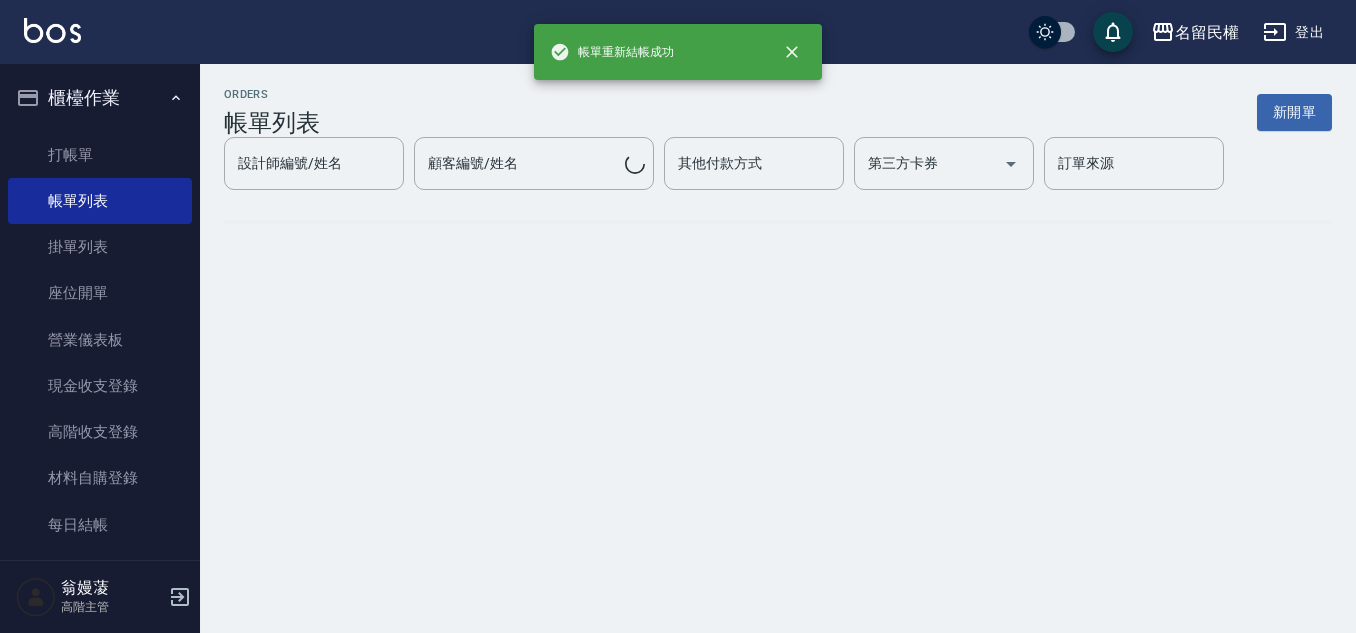 scroll, scrollTop: 0, scrollLeft: 0, axis: both 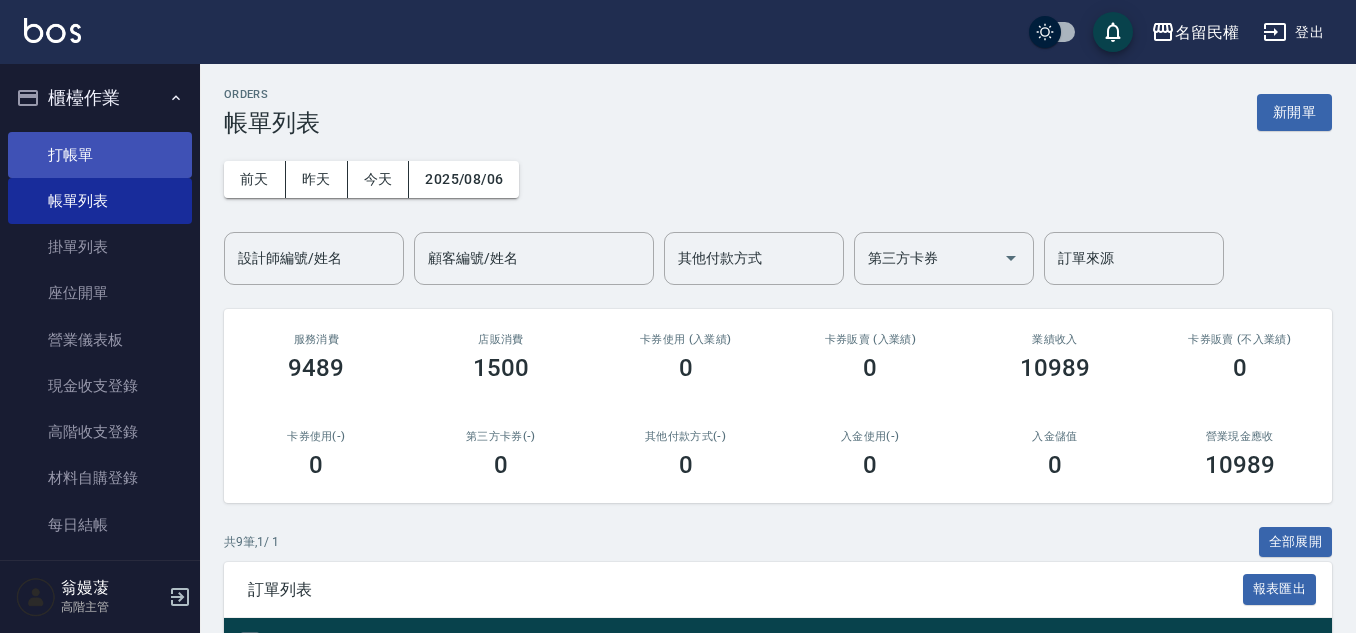 click on "打帳單" at bounding box center [100, 155] 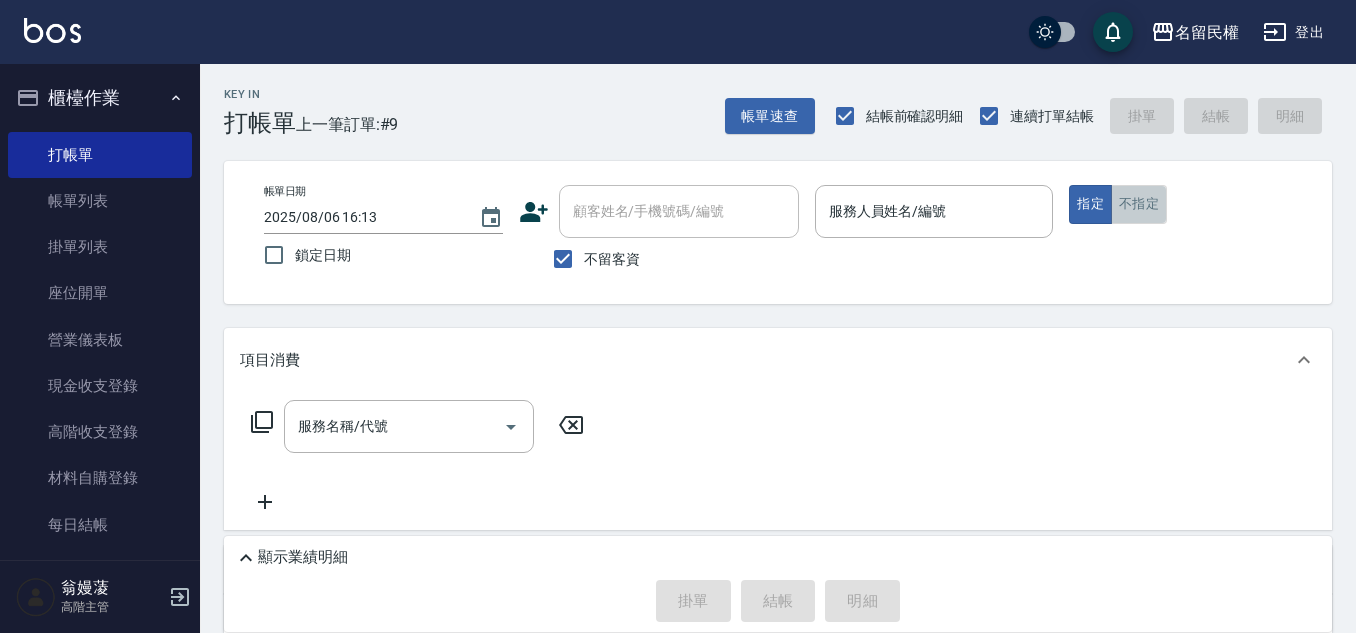 click on "不指定" at bounding box center (1139, 204) 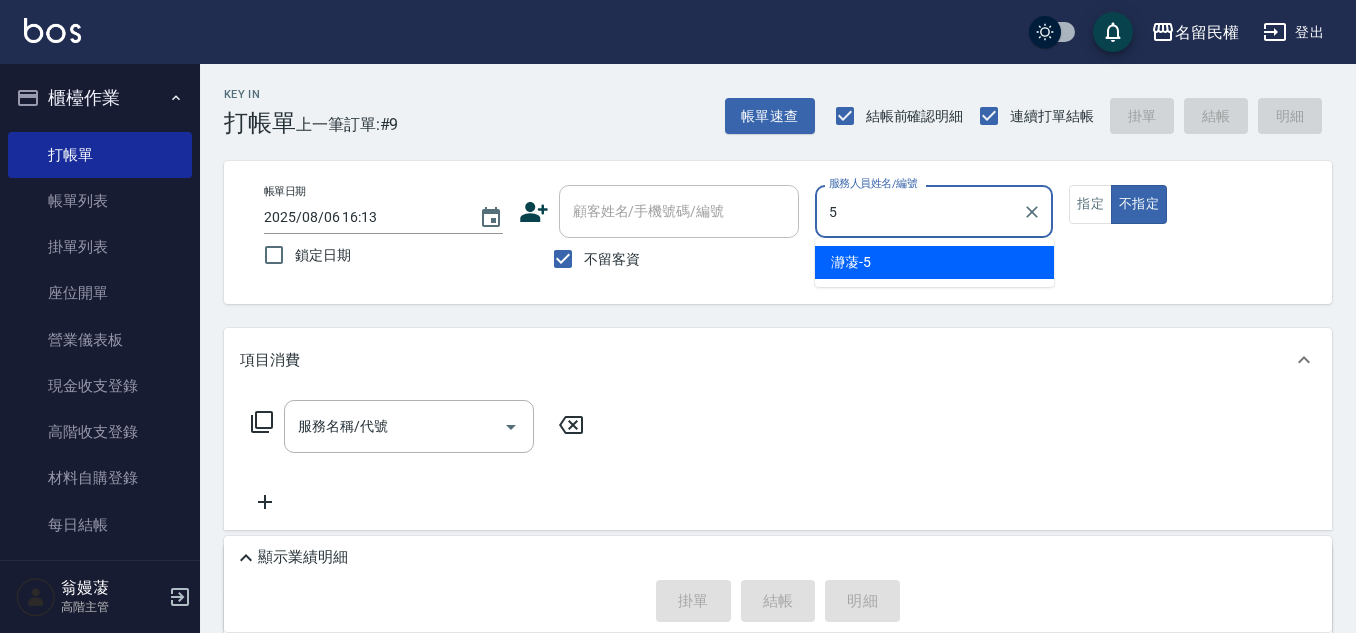 type on "瀞蓤-5" 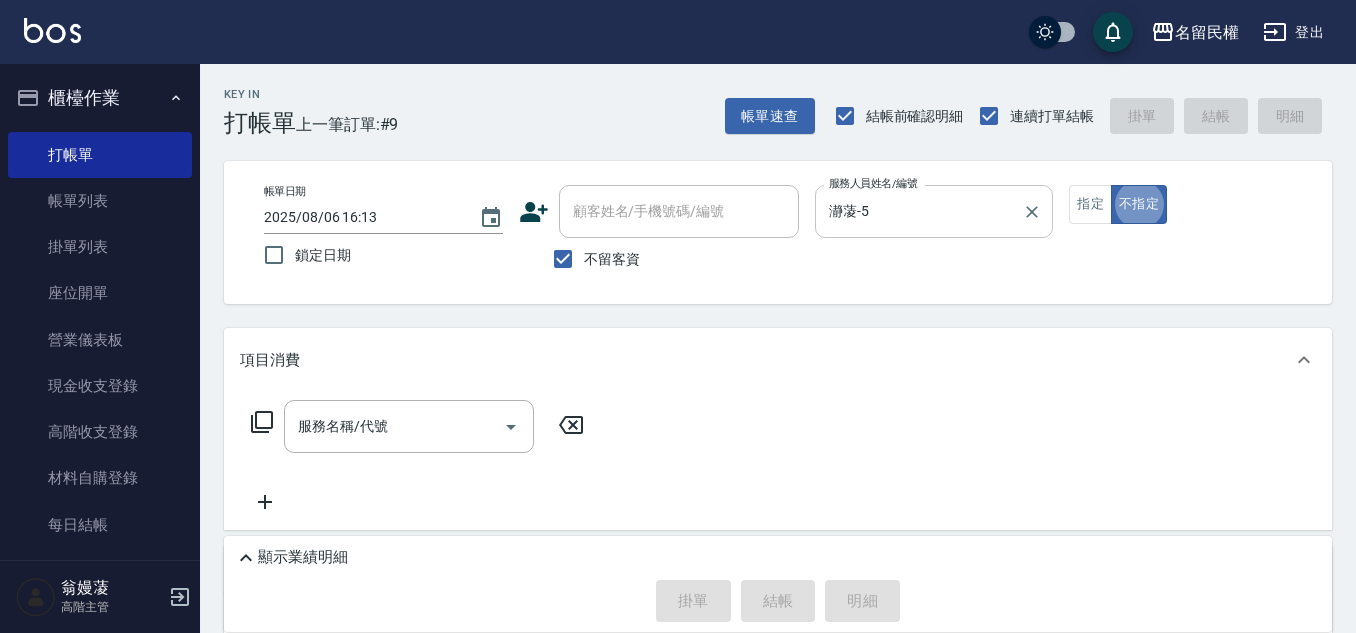 type on "false" 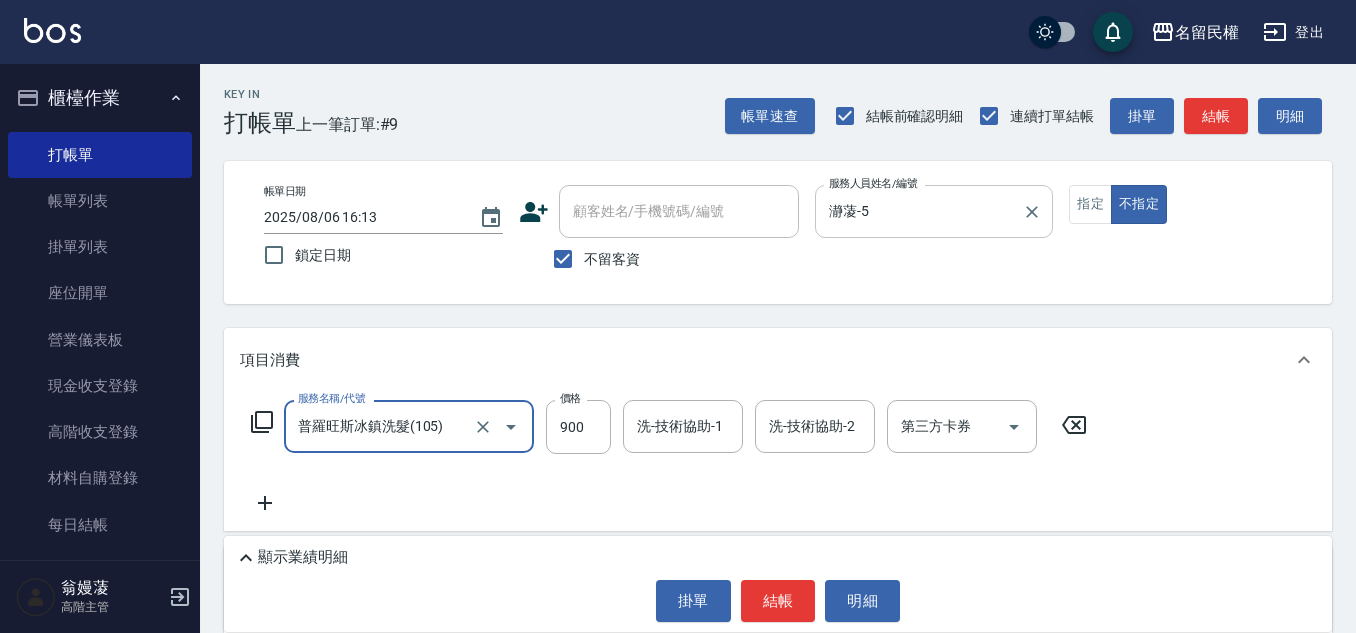 type on "普羅旺斯冰鎮洗髮(105)" 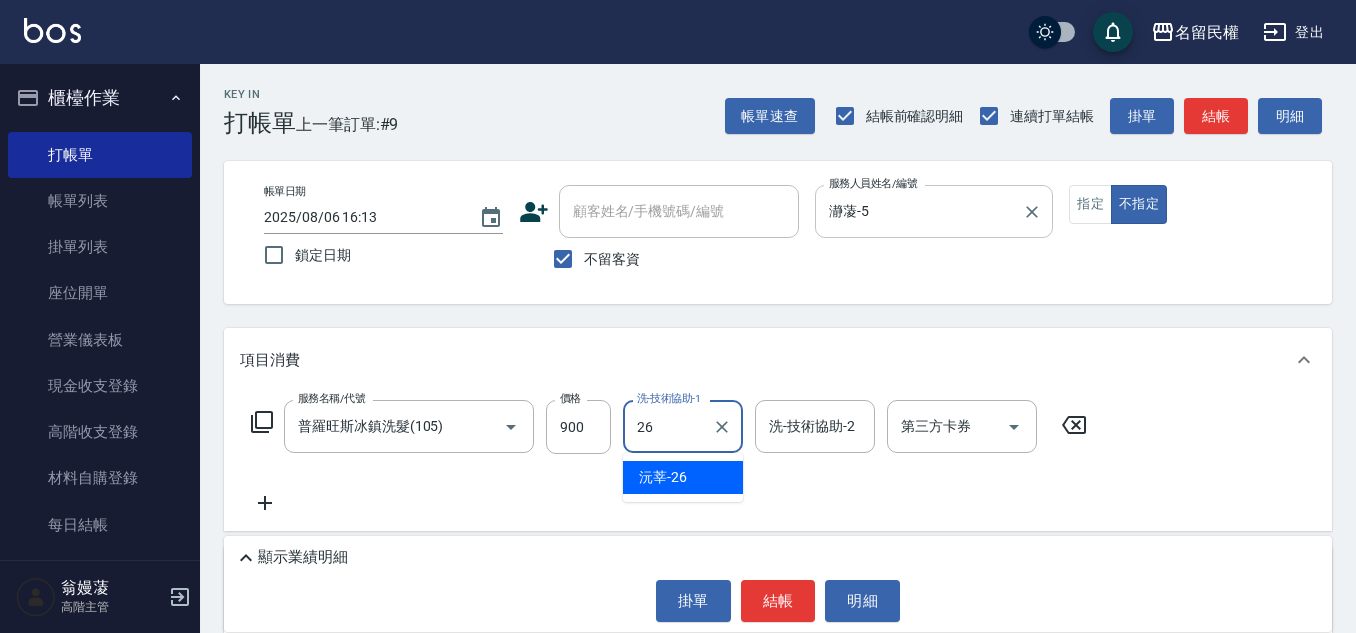 type on "沅莘-26" 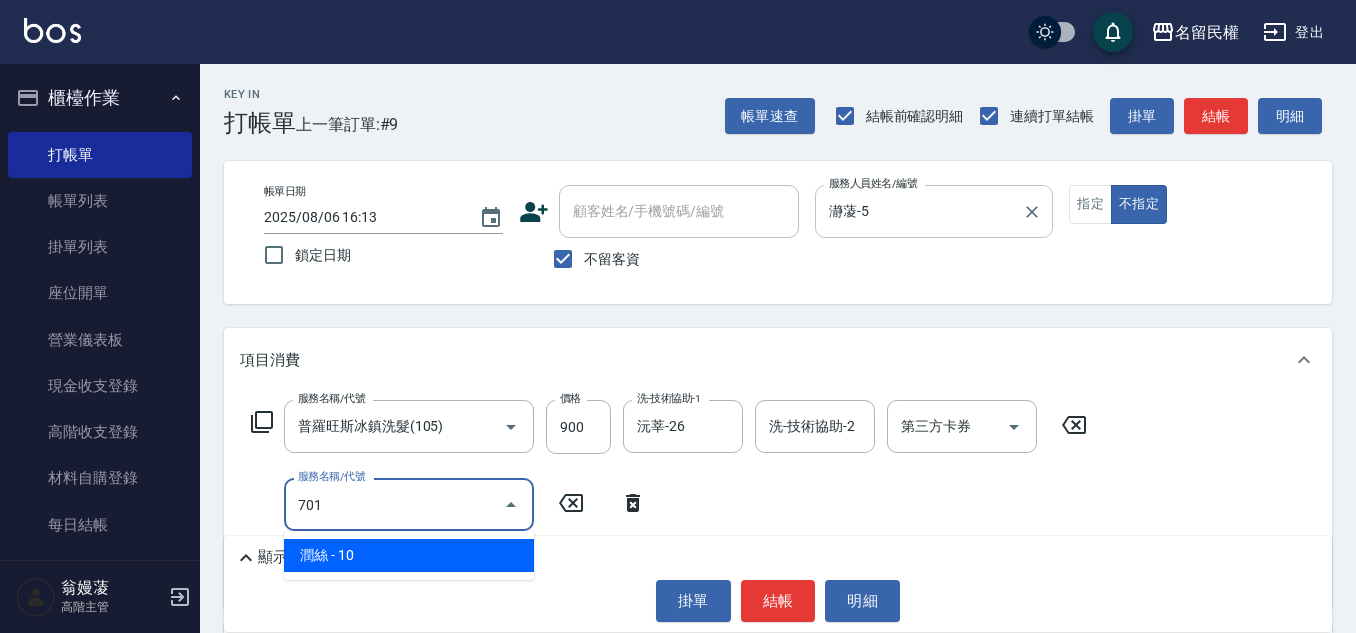 type on "潤絲(701)" 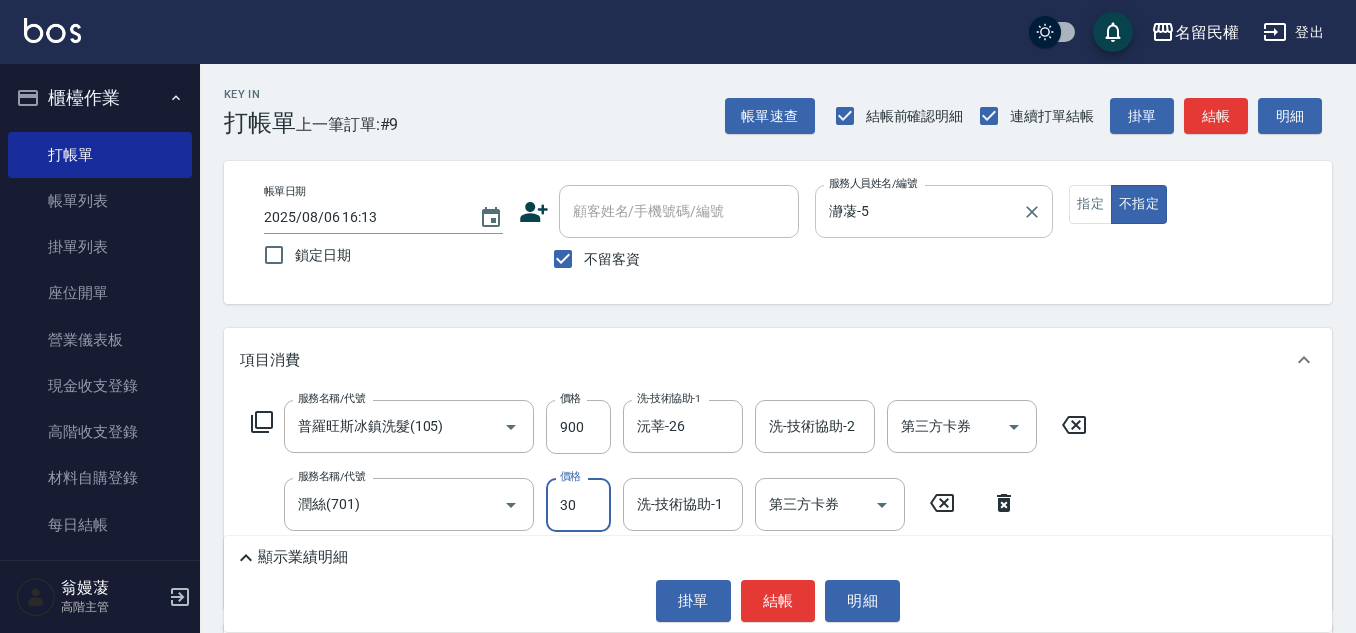type on "30" 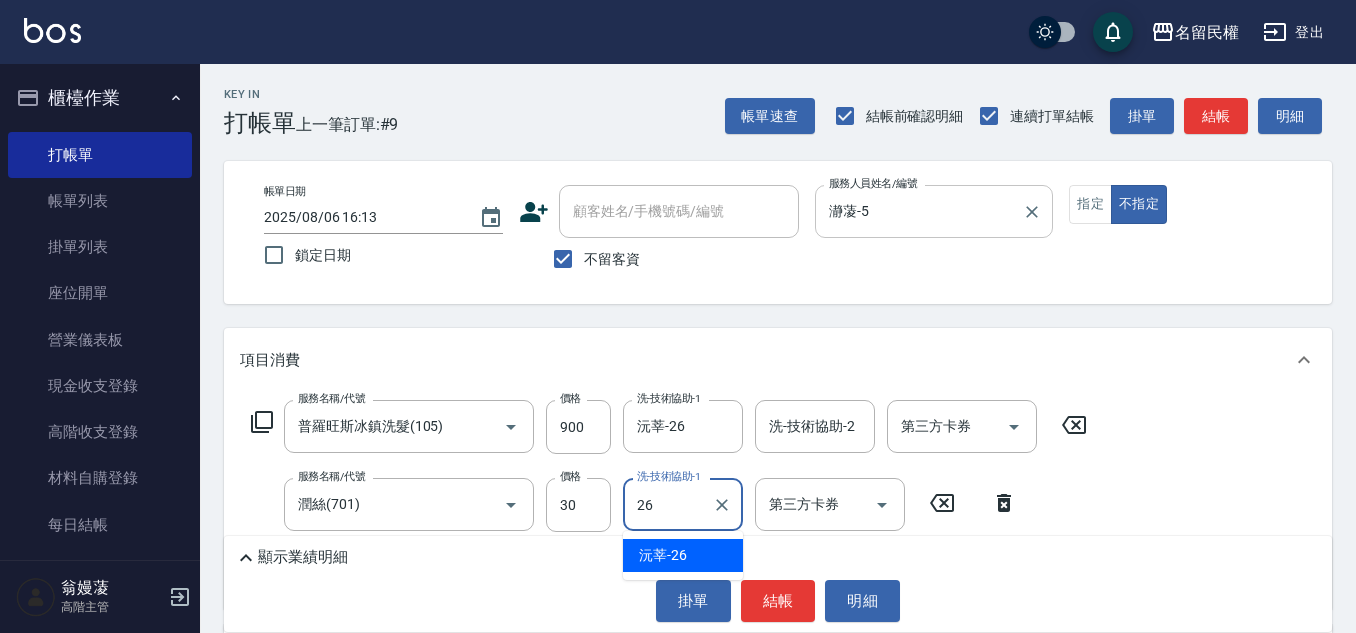 type on "沅莘-26" 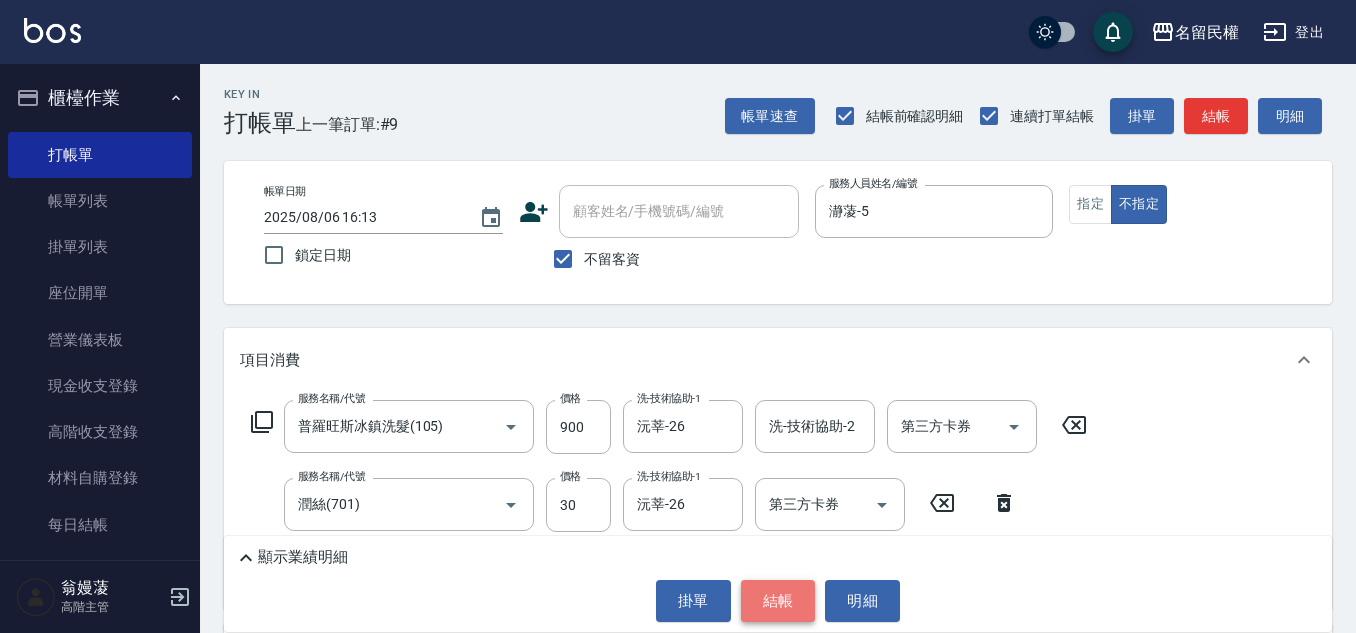 drag, startPoint x: 808, startPoint y: 600, endPoint x: 777, endPoint y: 616, distance: 34.88553 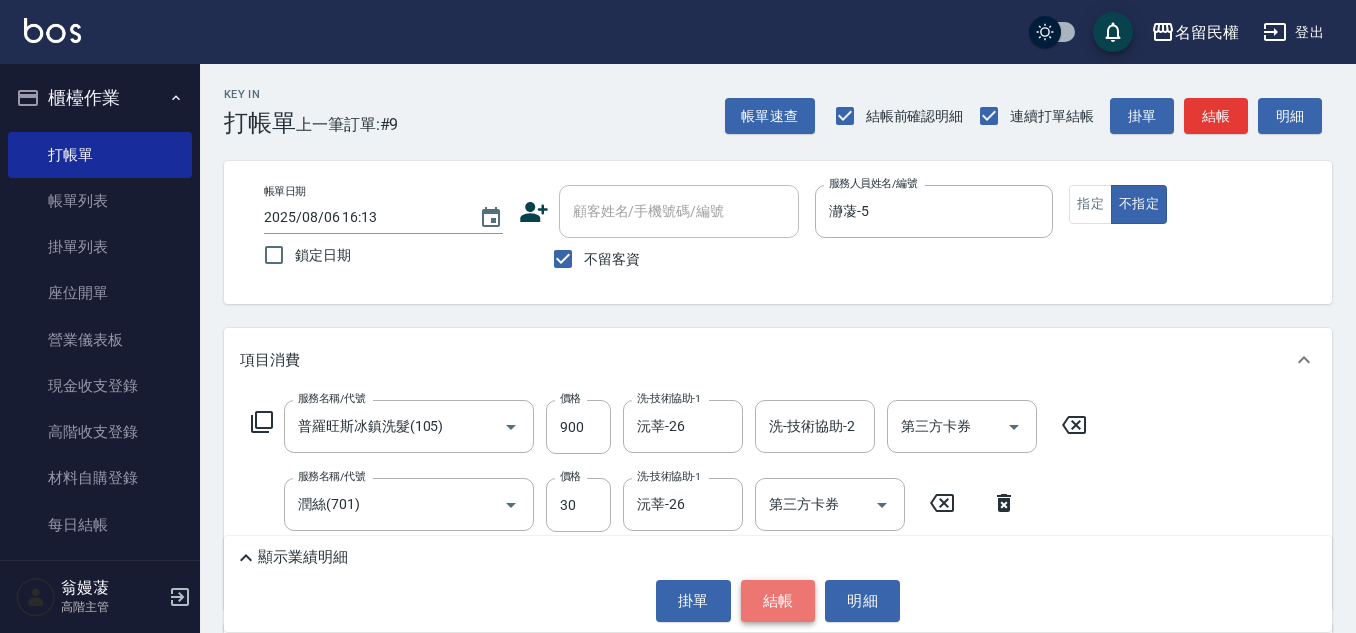 click on "結帳" at bounding box center [778, 601] 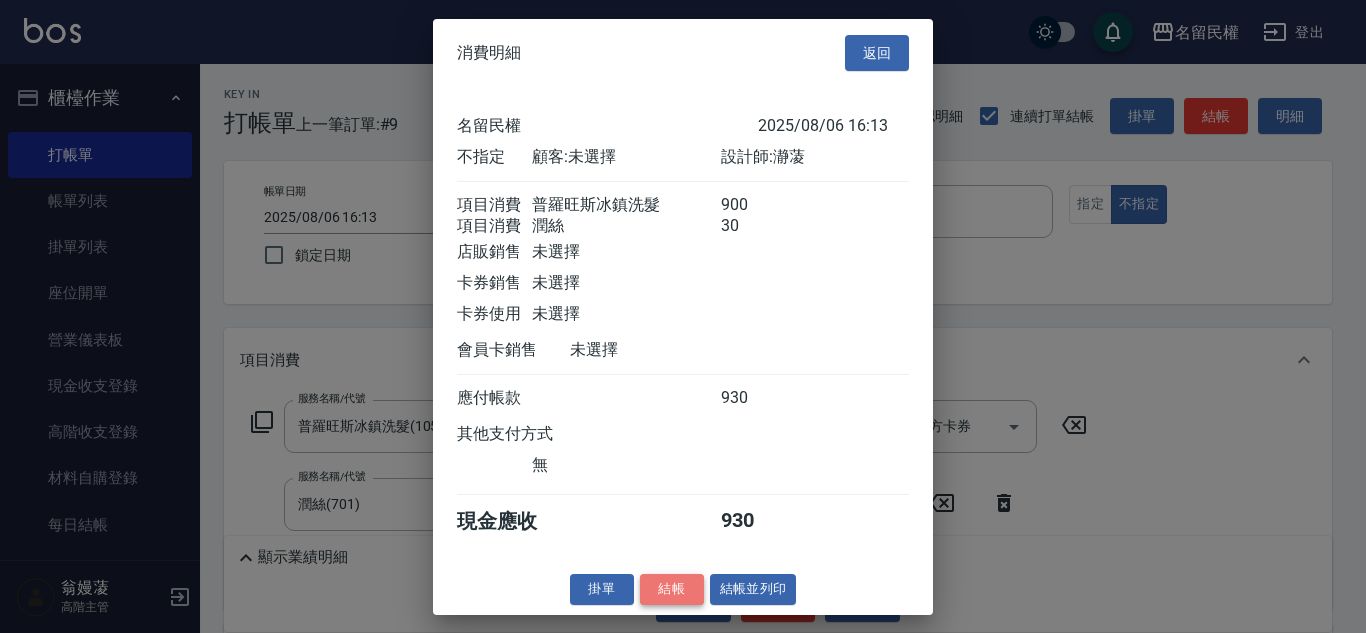 click on "結帳" at bounding box center [672, 589] 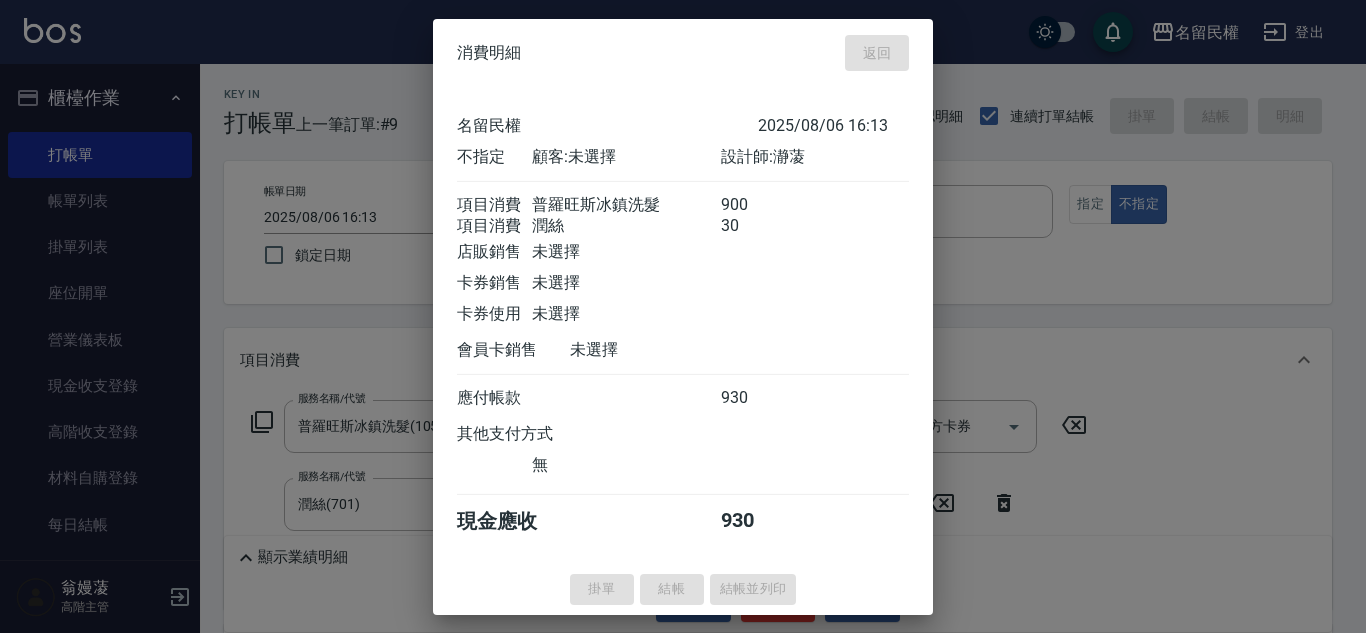 type 